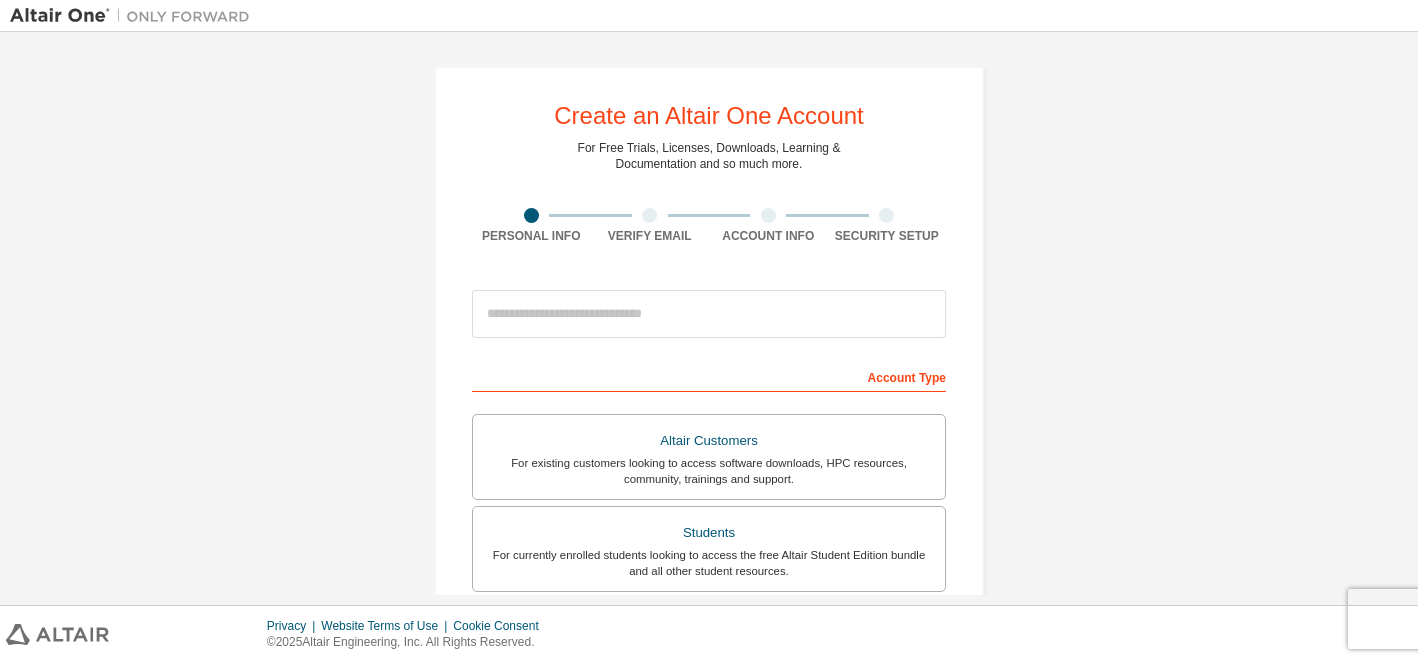 scroll, scrollTop: 0, scrollLeft: 0, axis: both 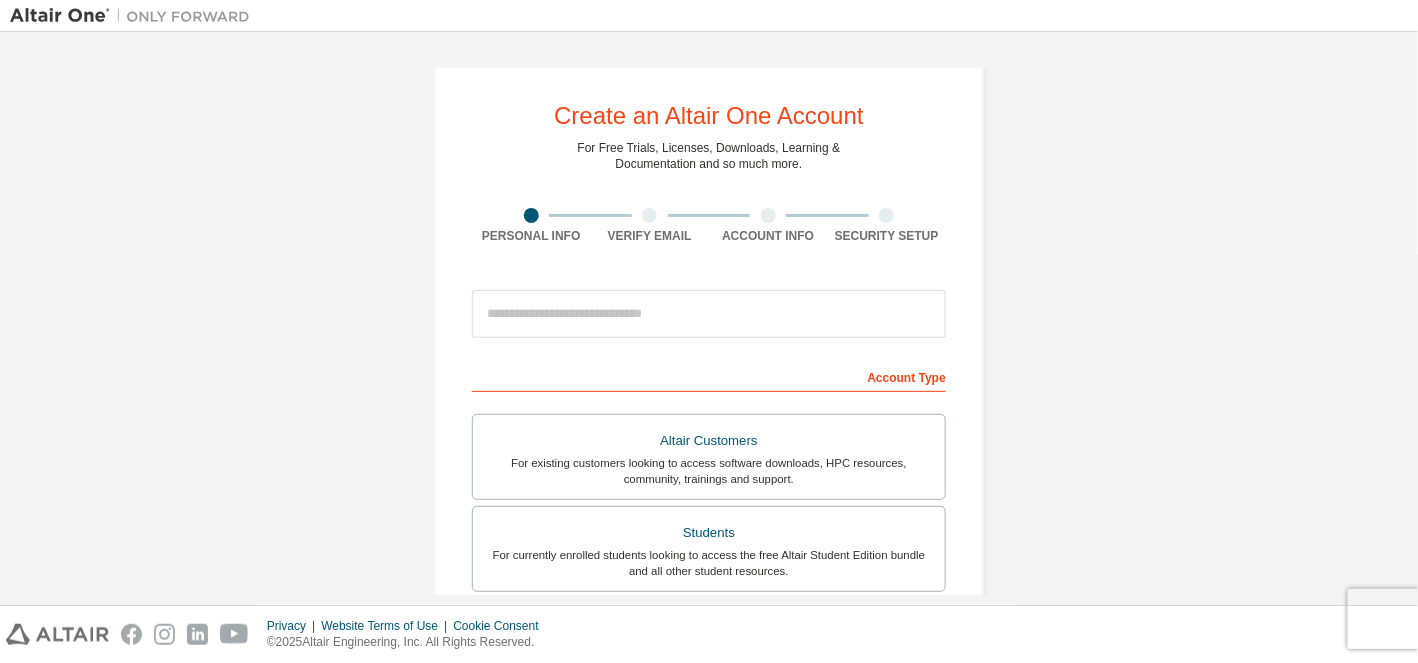 click on "Account Type" at bounding box center [709, 376] 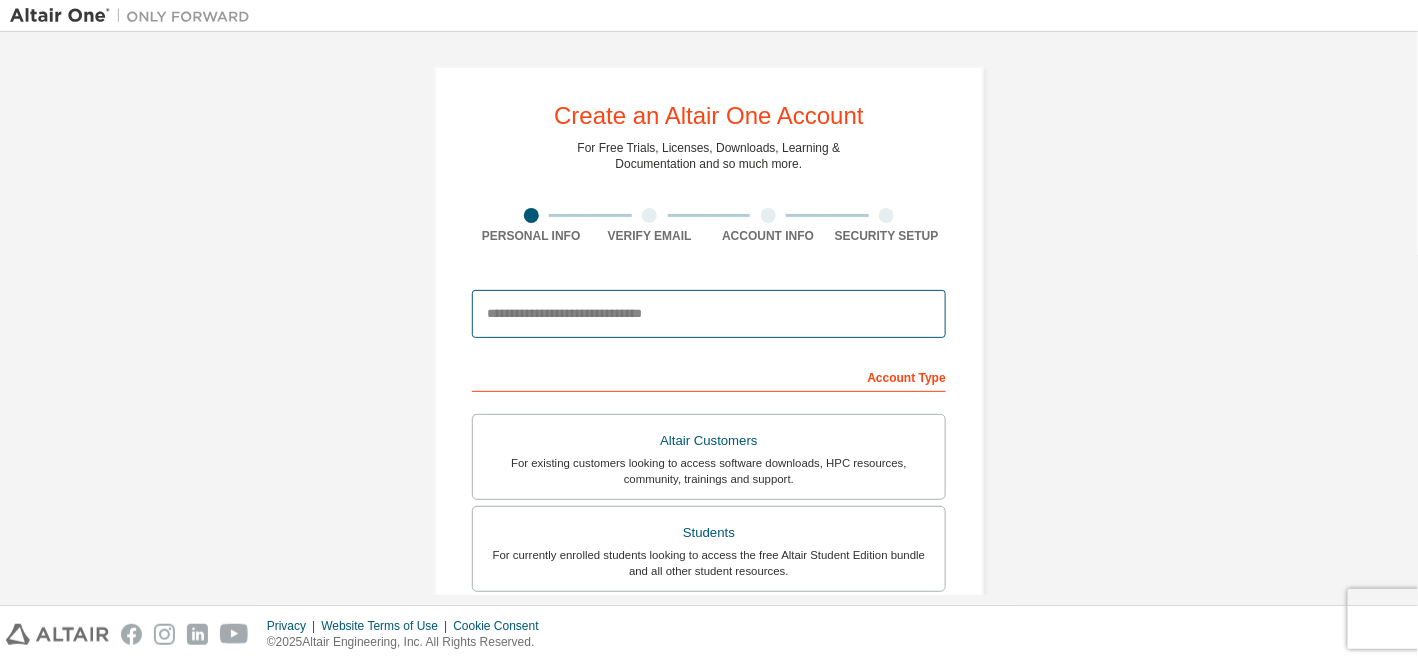 click at bounding box center (709, 314) 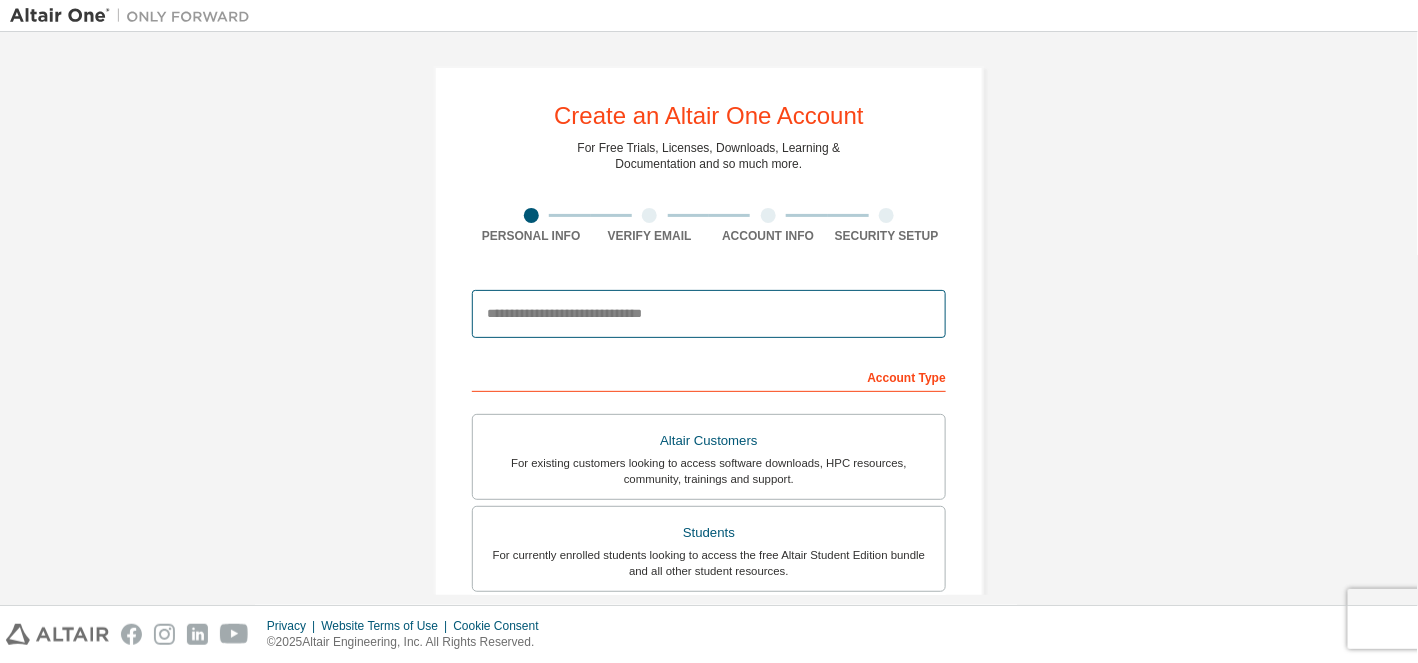 type on "**********" 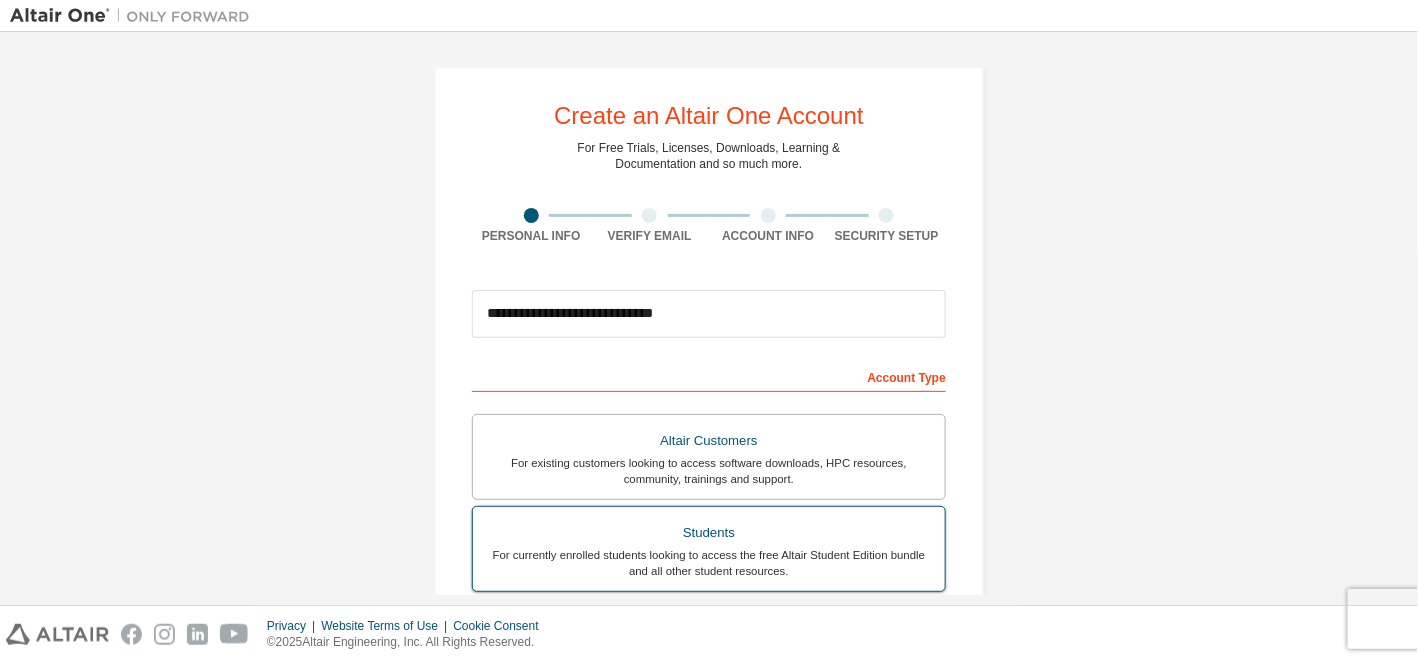 click on "Students" at bounding box center (709, 533) 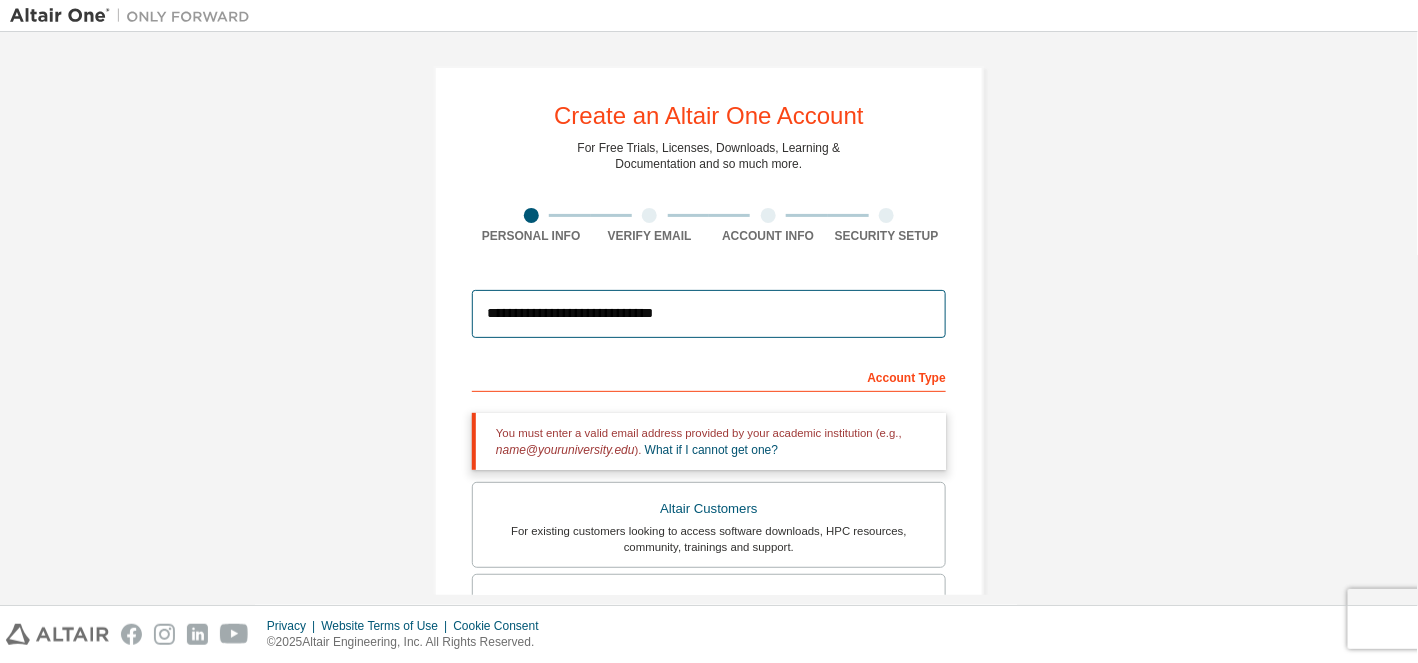 click on "**********" at bounding box center (709, 314) 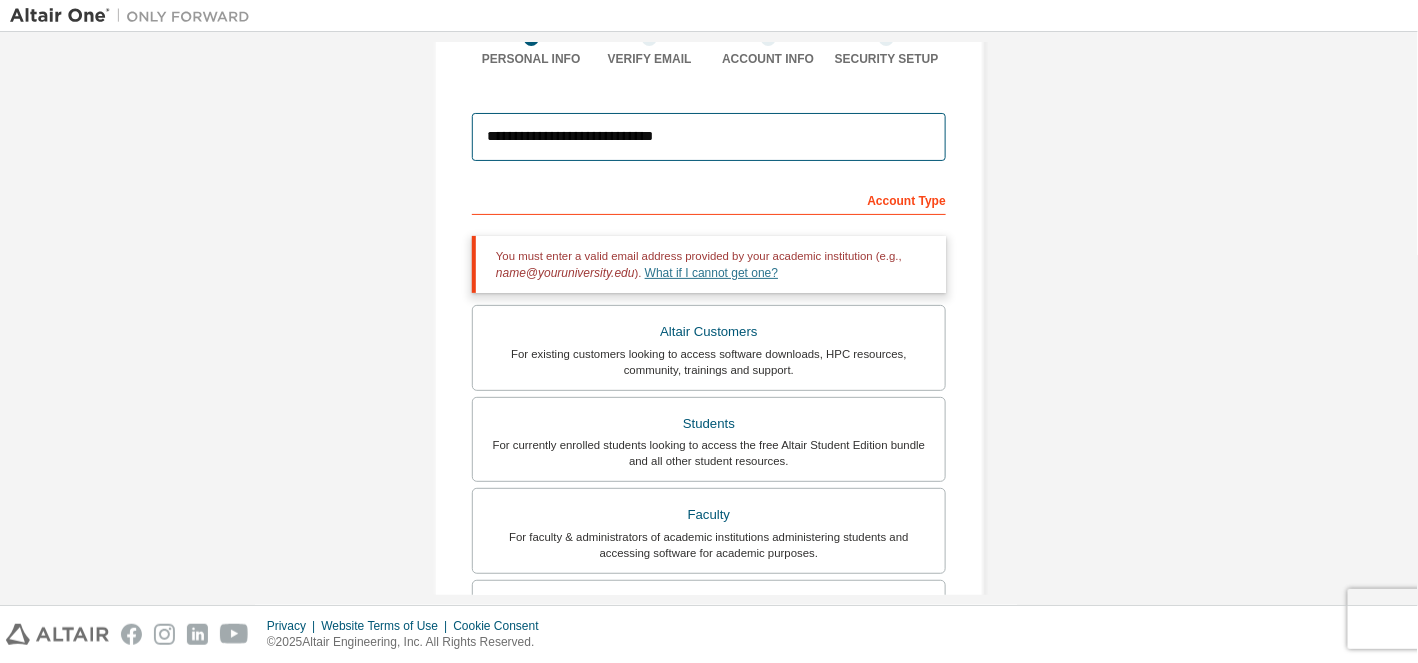 scroll, scrollTop: 178, scrollLeft: 0, axis: vertical 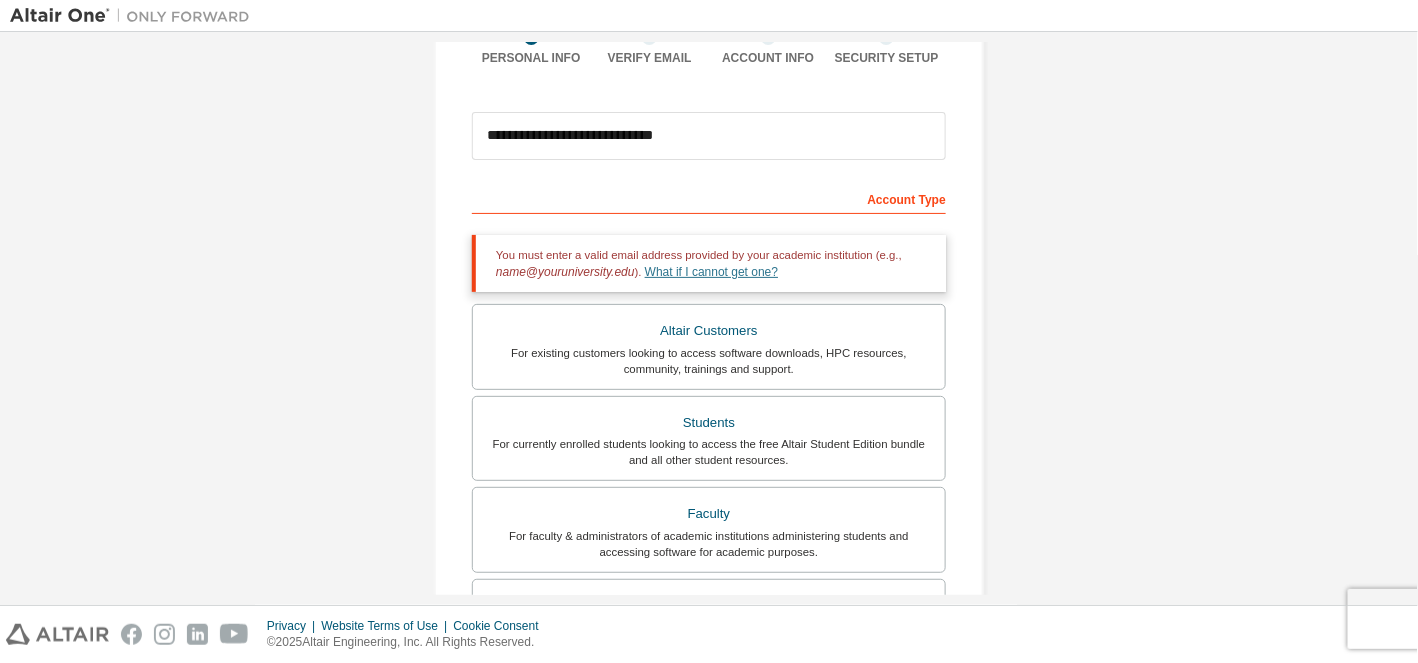 click on "For currently enrolled students looking to access the free Altair Student Edition bundle and all other student resources." at bounding box center [709, 452] 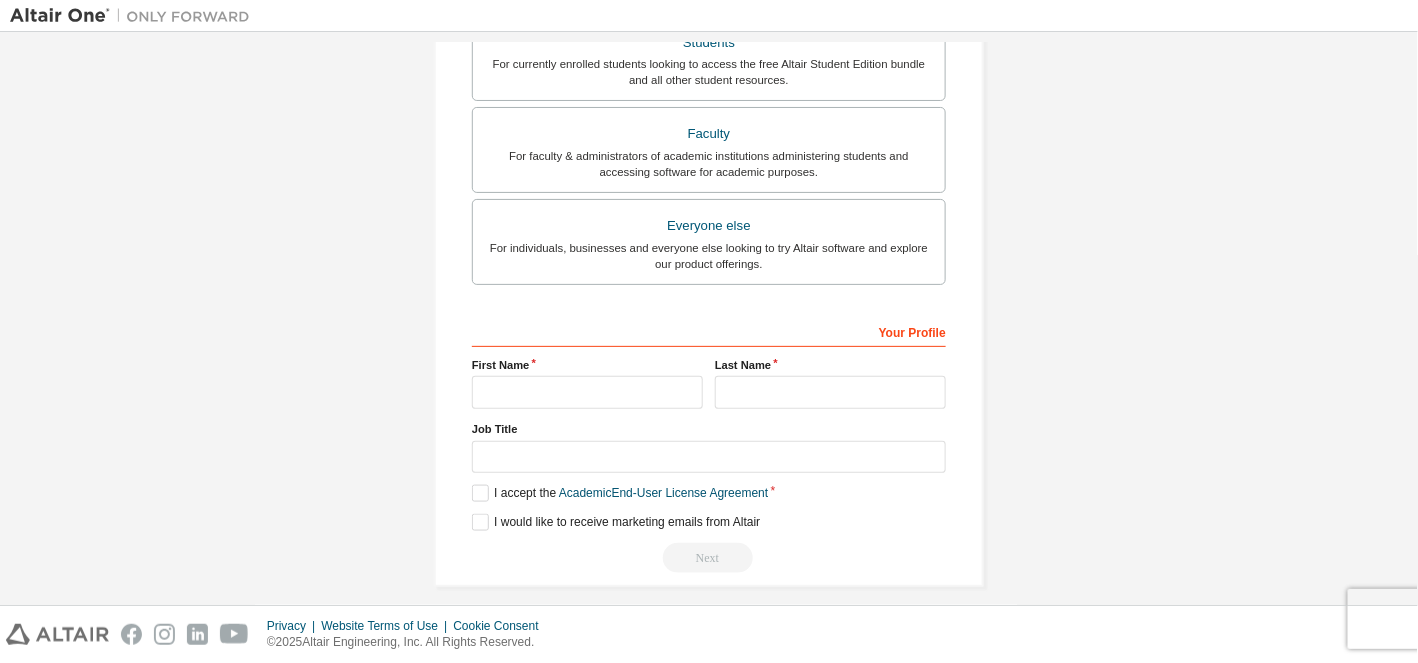 scroll, scrollTop: 569, scrollLeft: 0, axis: vertical 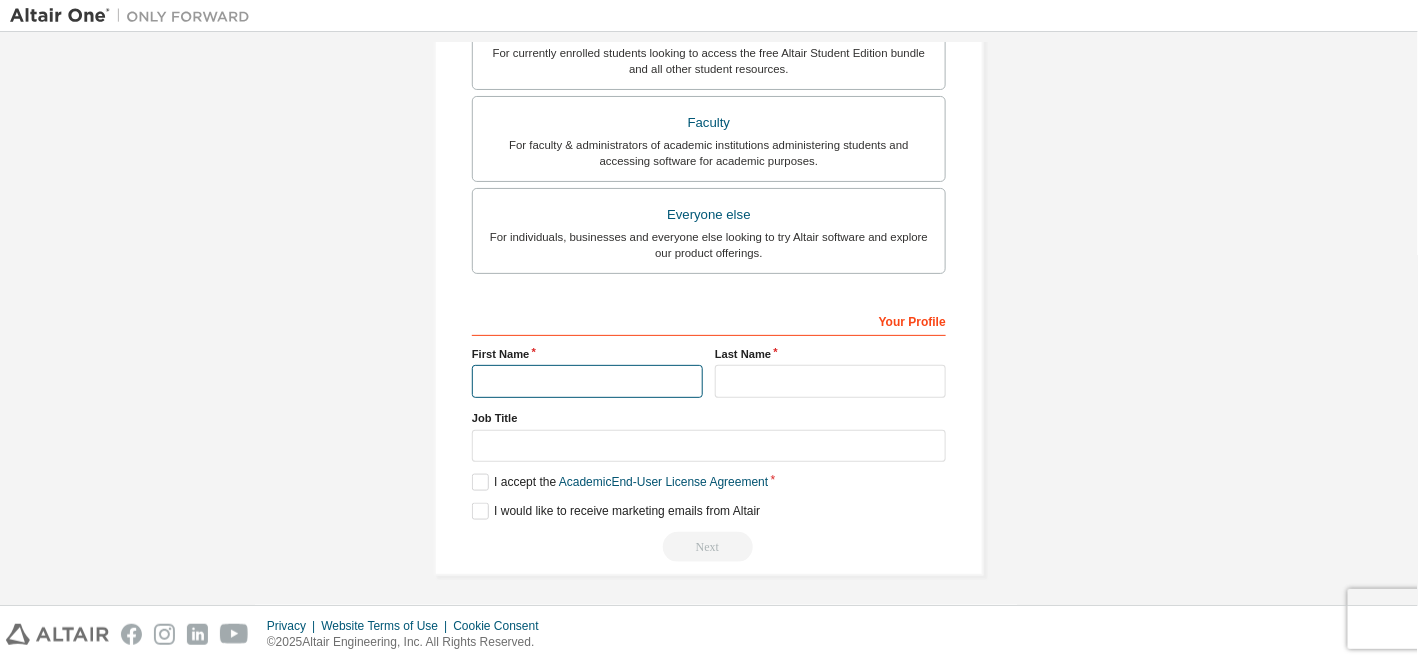 click at bounding box center (587, 381) 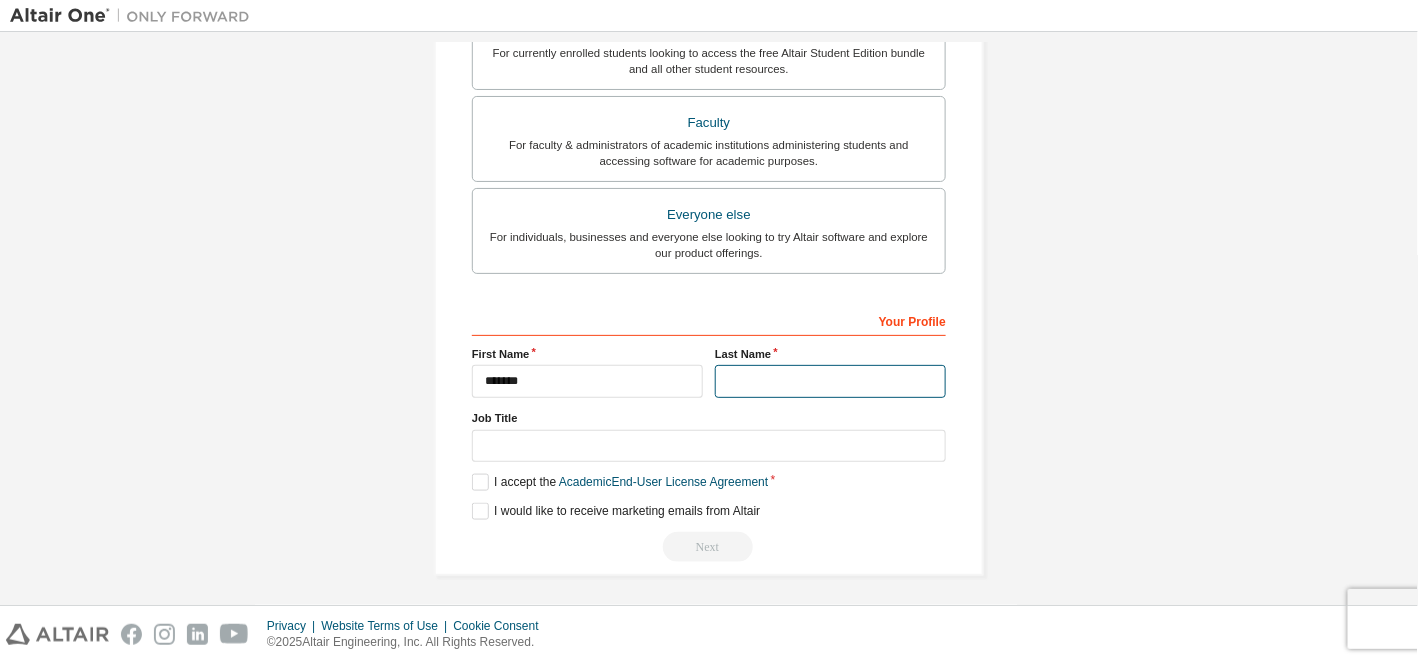 click at bounding box center [830, 381] 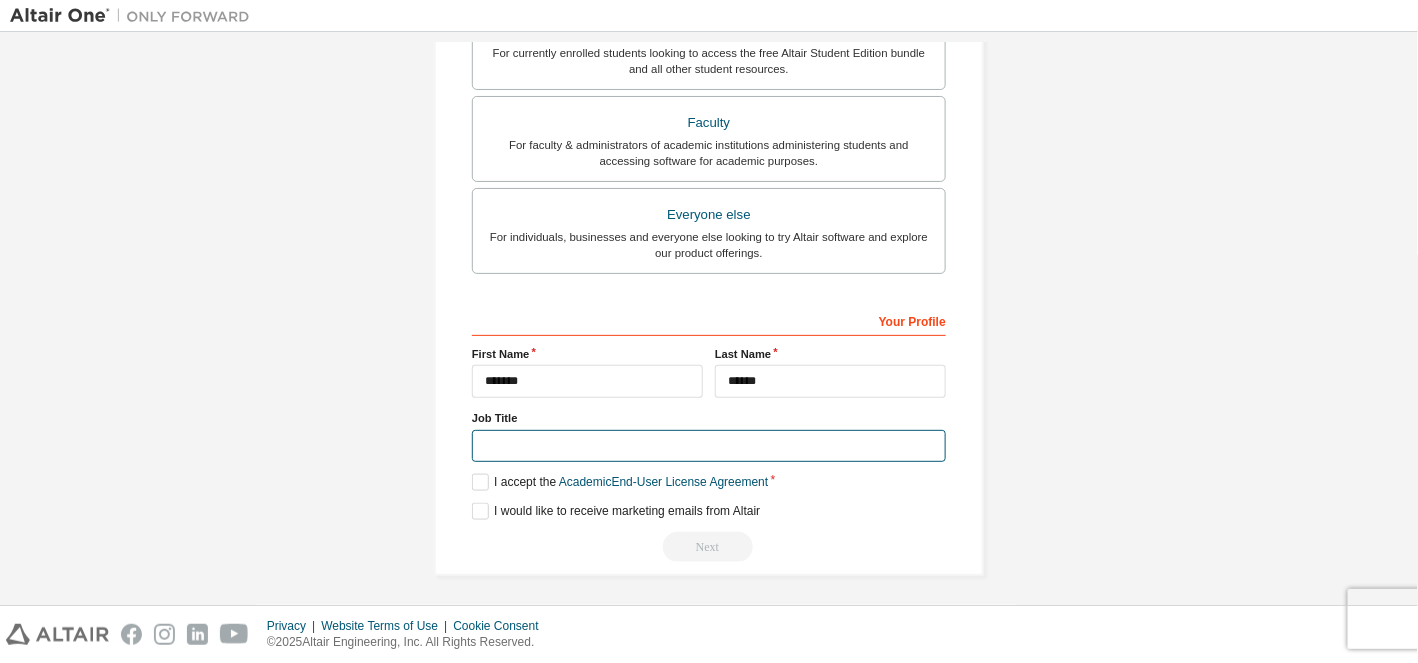 click at bounding box center [709, 446] 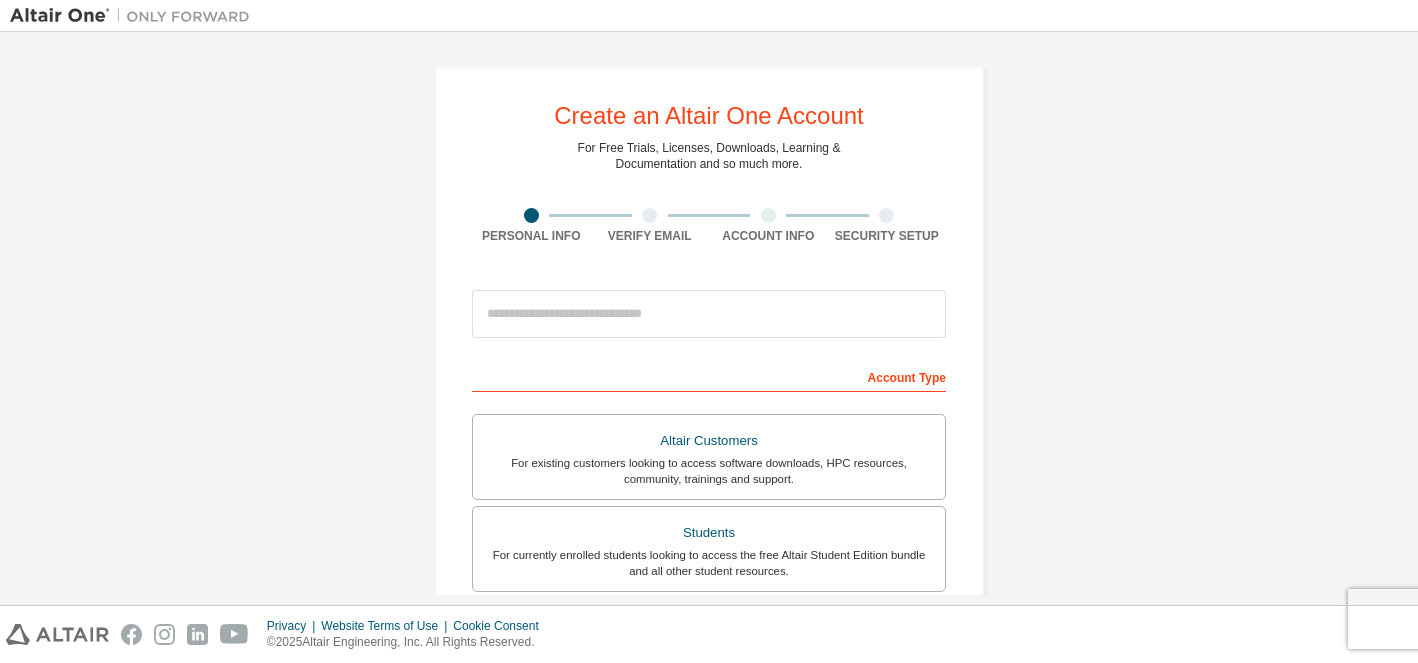 scroll, scrollTop: 0, scrollLeft: 0, axis: both 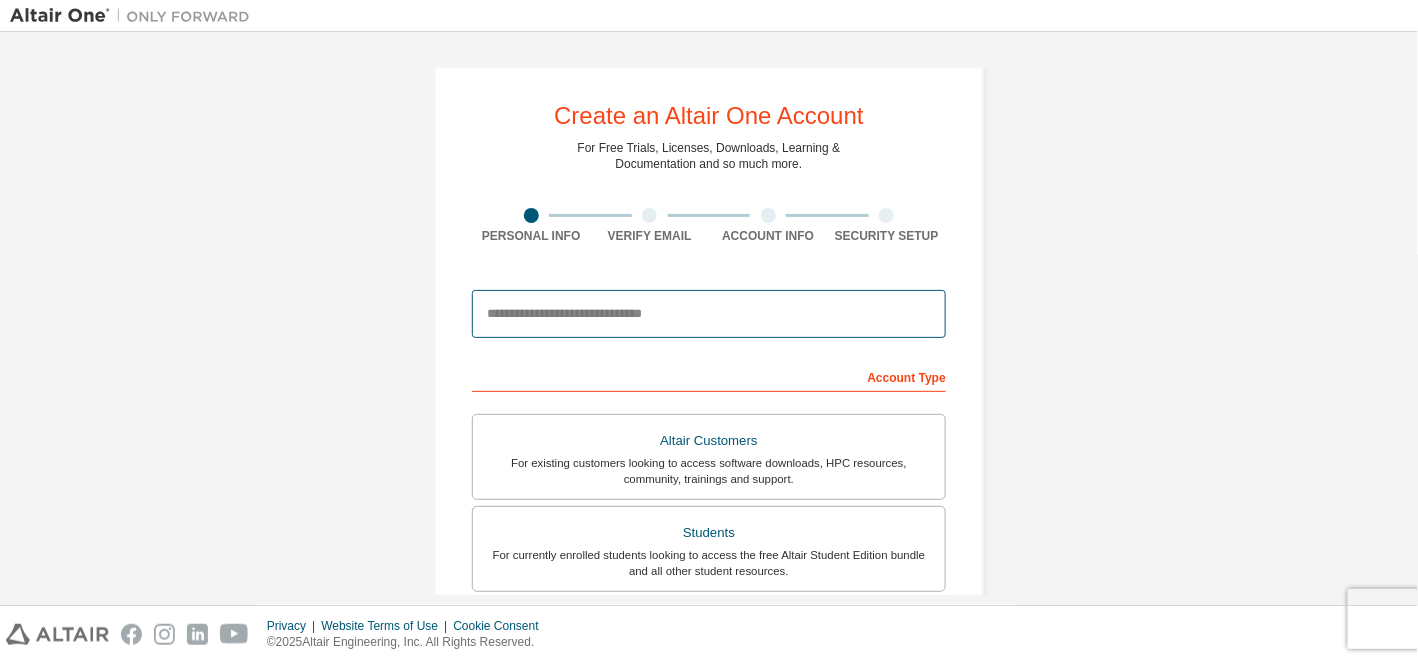 click at bounding box center (709, 314) 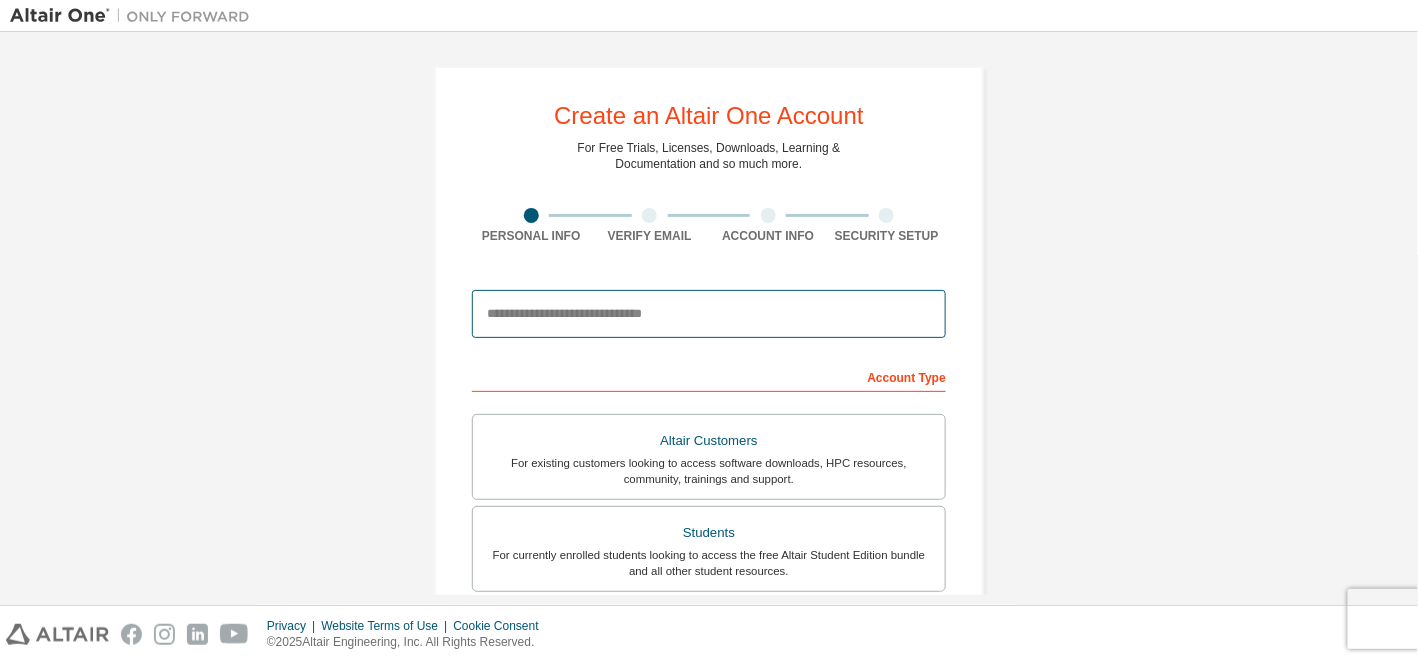 type on "**********" 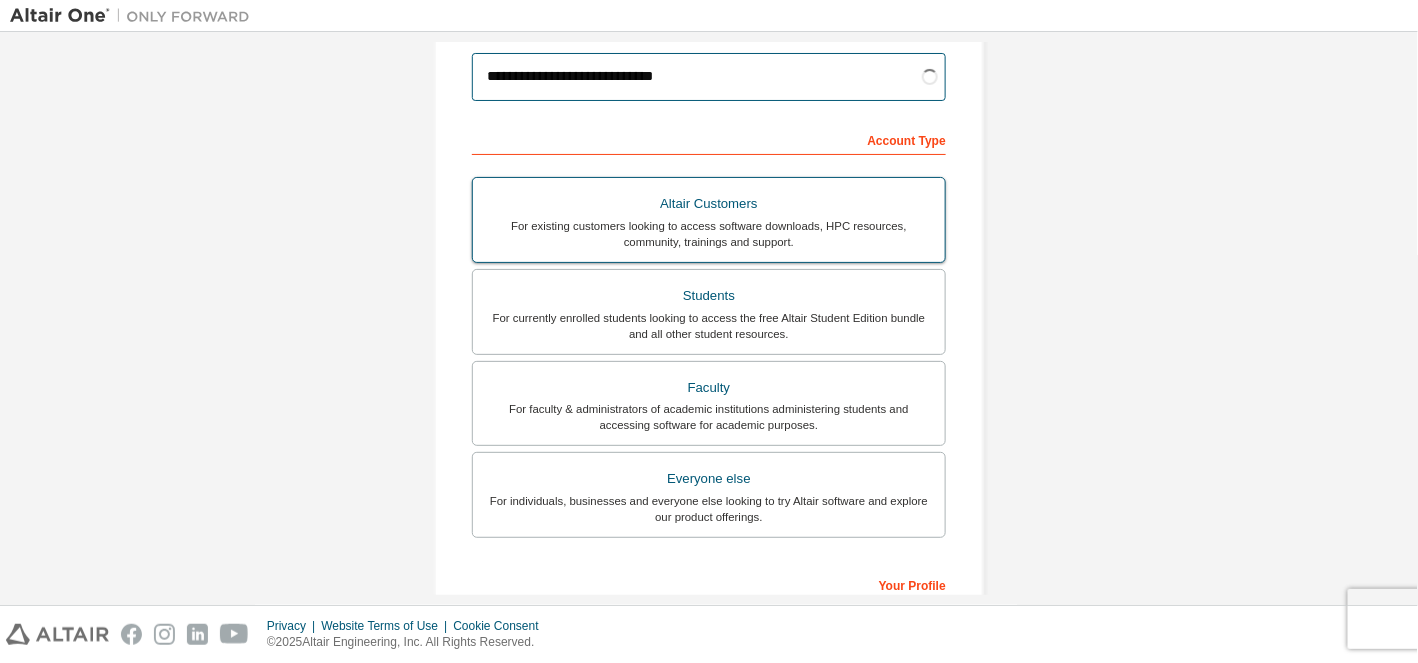 scroll, scrollTop: 265, scrollLeft: 0, axis: vertical 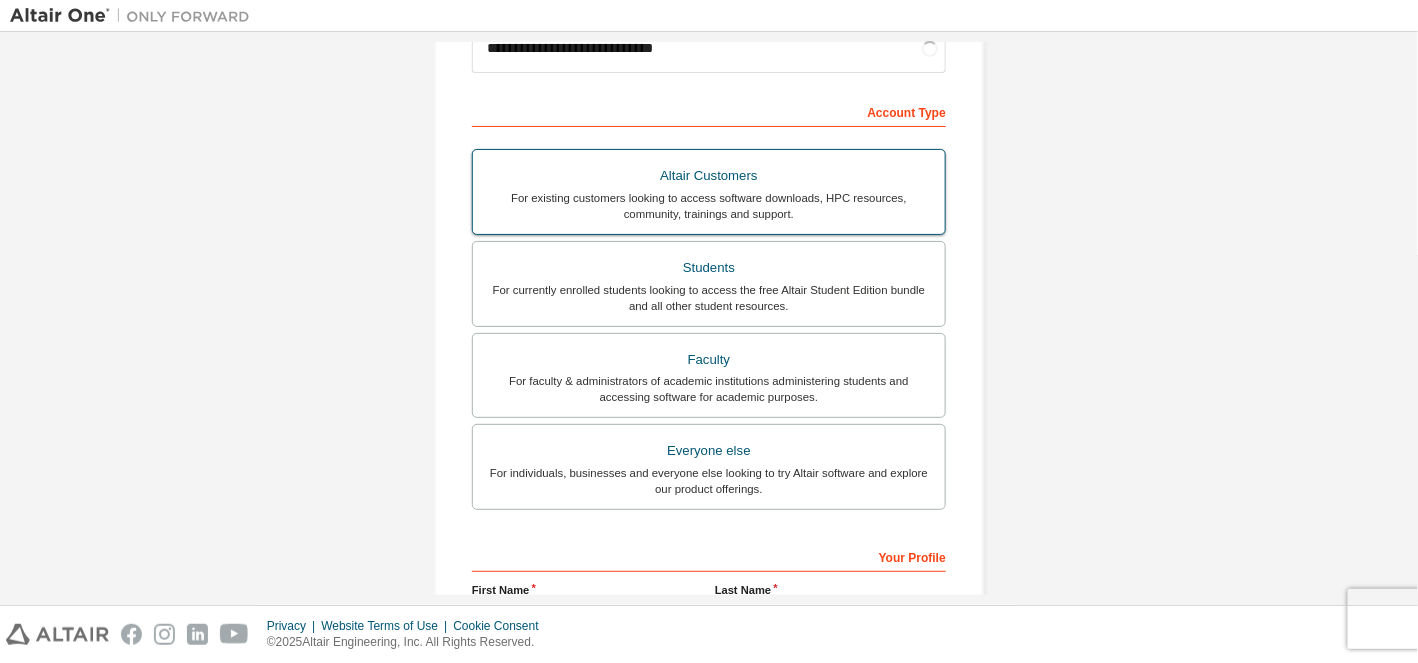 click on "For individuals, businesses and everyone else looking to try Altair software and explore our product offerings." at bounding box center [709, 481] 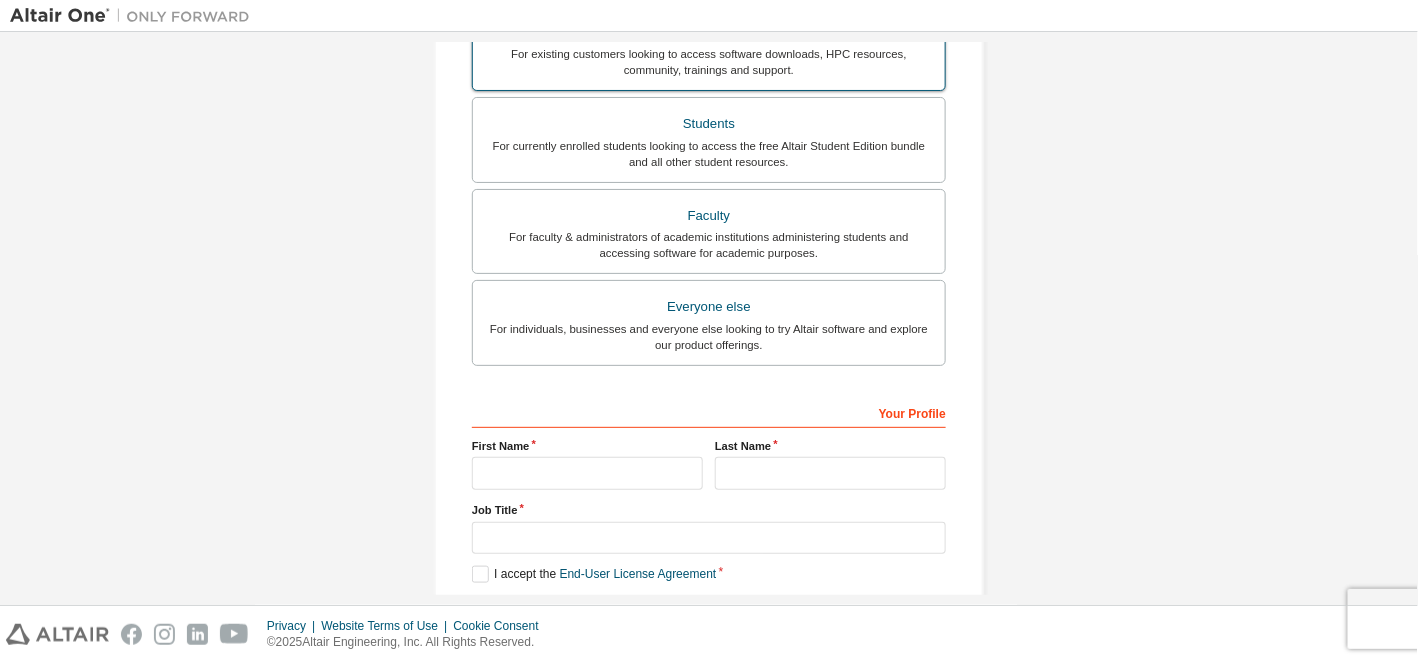 scroll, scrollTop: 409, scrollLeft: 0, axis: vertical 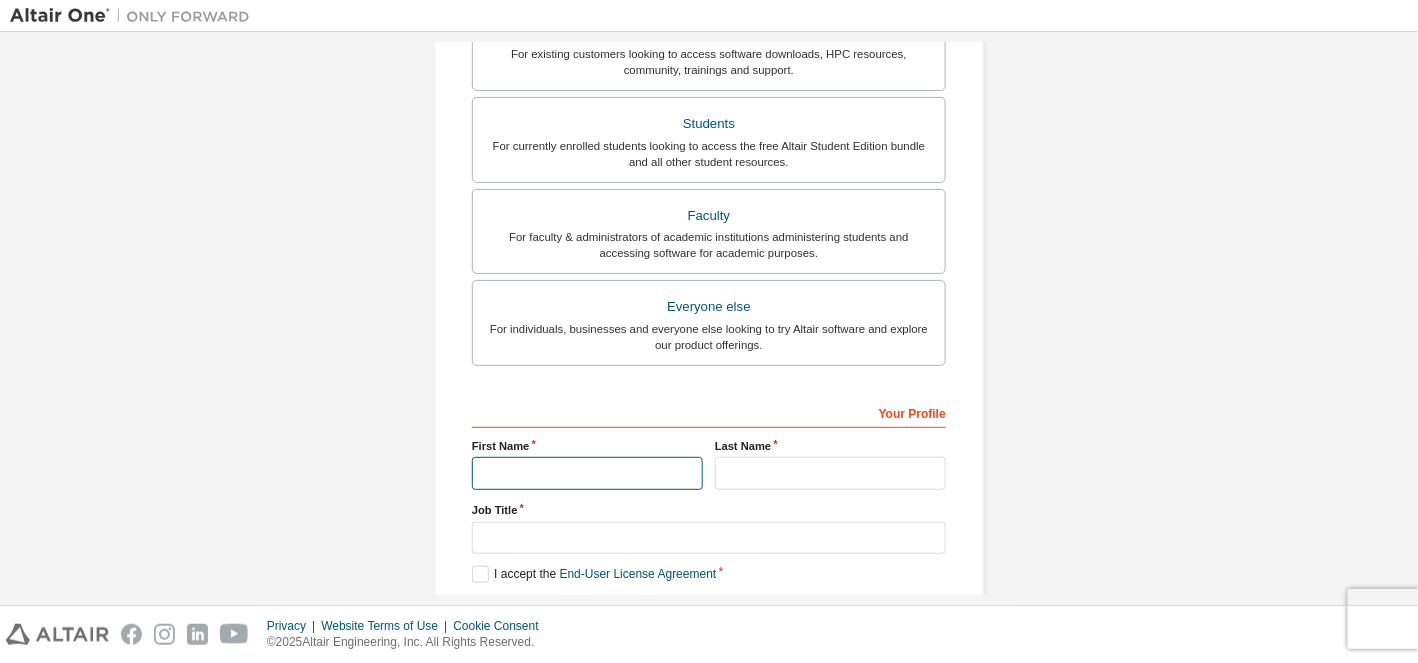 click at bounding box center (587, 473) 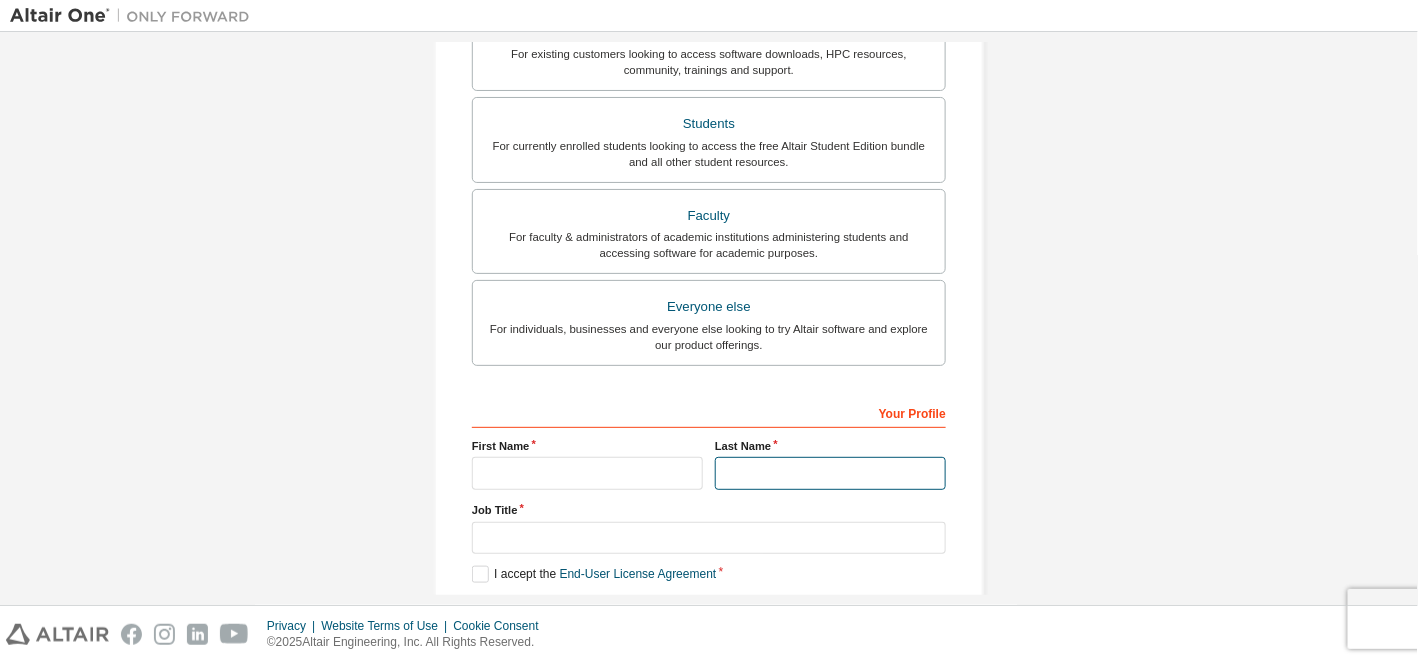 click at bounding box center (830, 473) 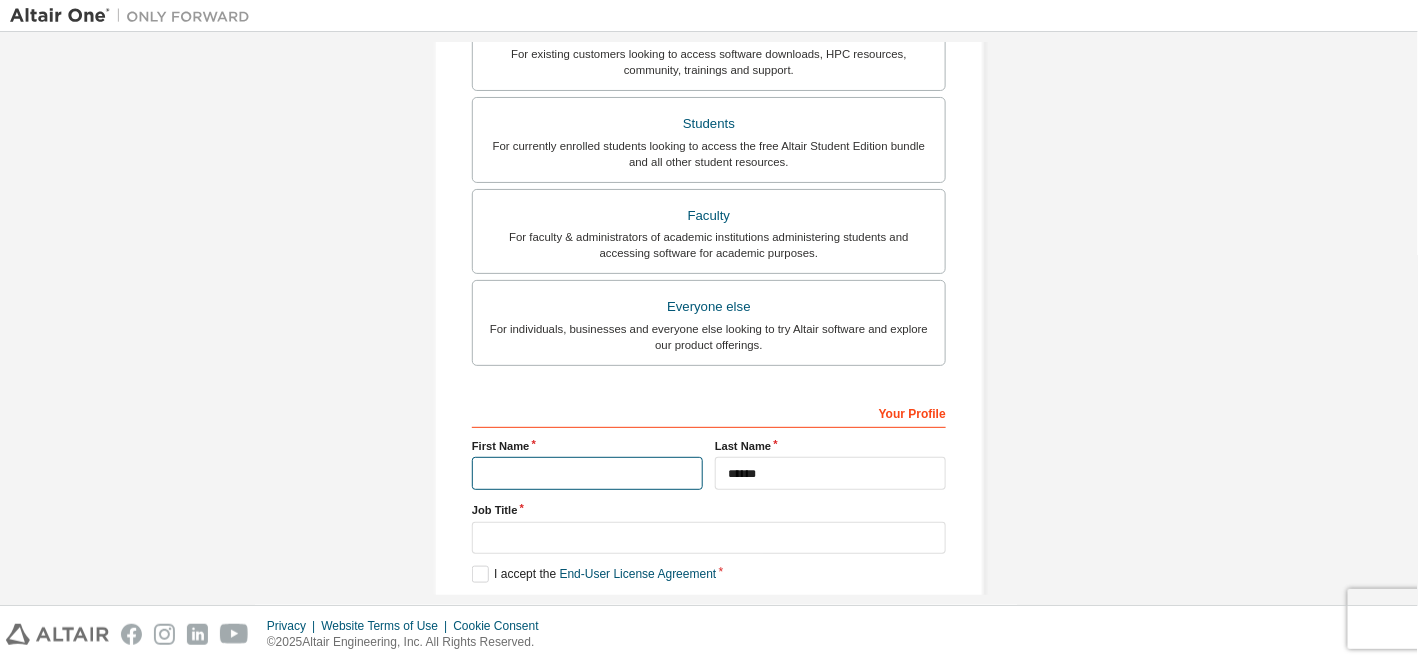 click at bounding box center (587, 473) 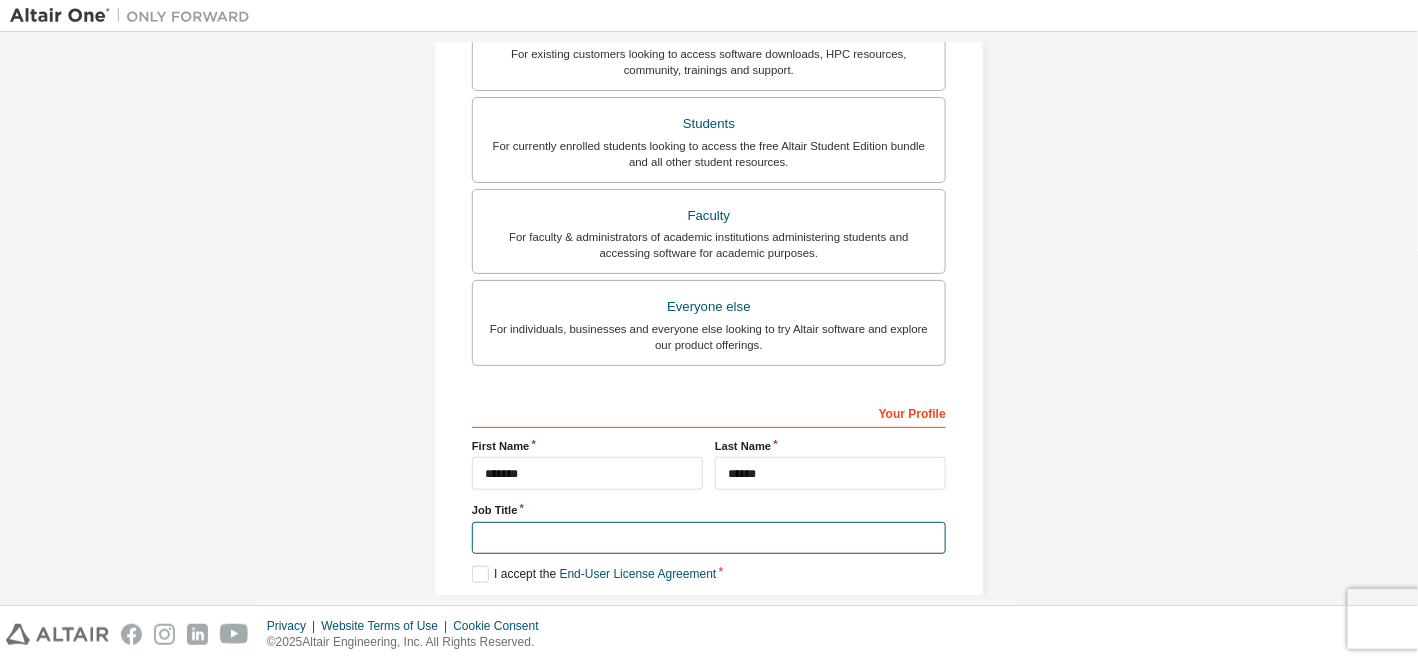 click at bounding box center (709, 538) 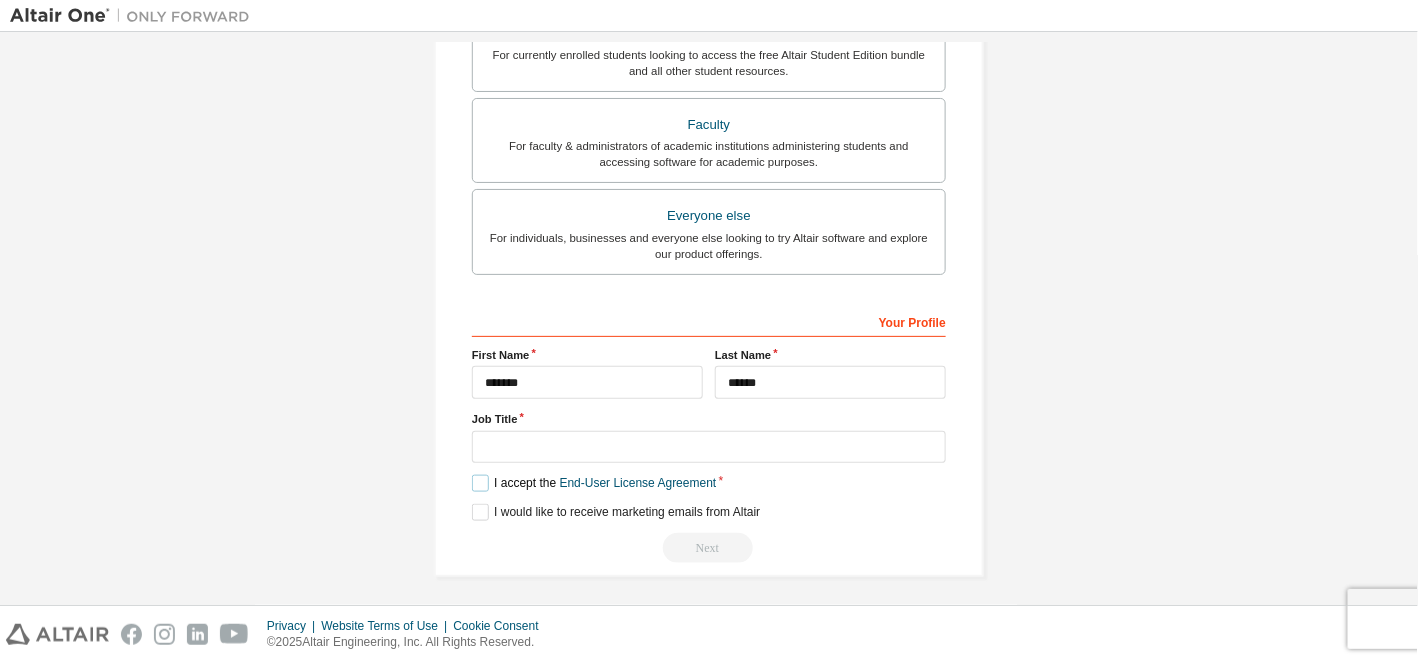 click on "I accept the    End-User License Agreement" at bounding box center (594, 483) 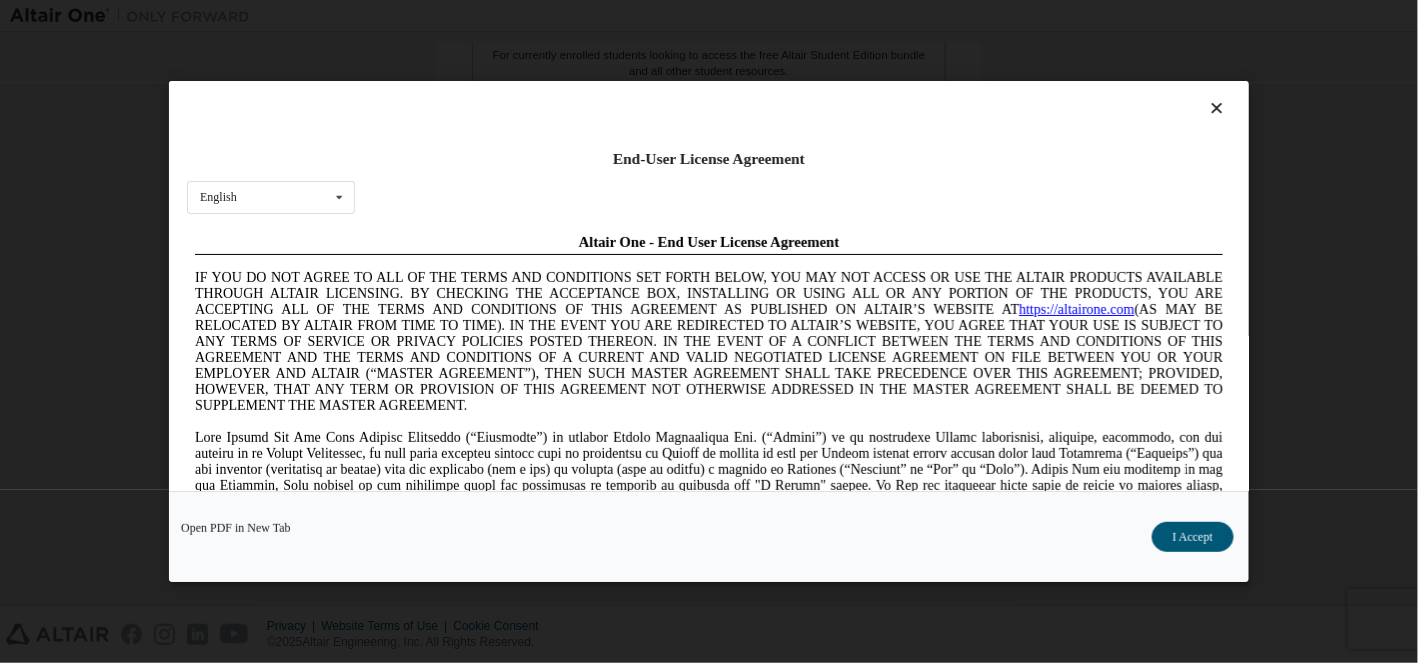 scroll, scrollTop: 0, scrollLeft: 0, axis: both 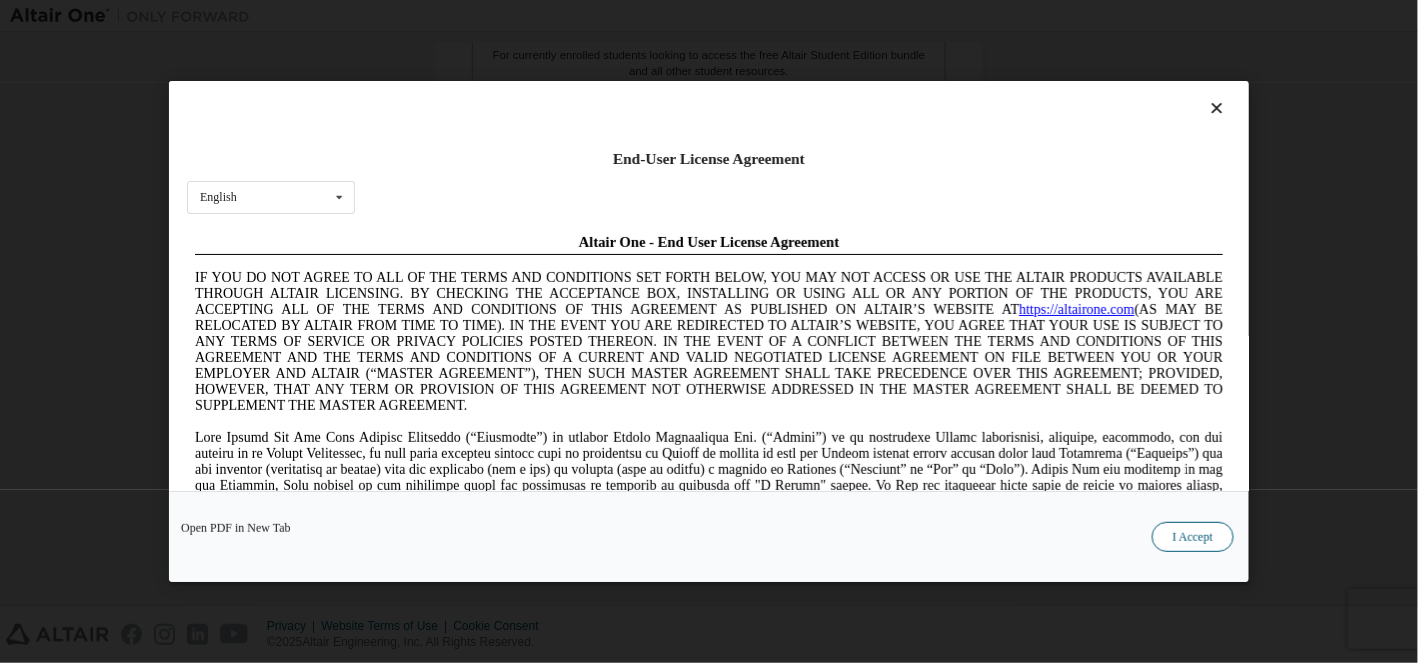 click on "I Accept" at bounding box center [1193, 537] 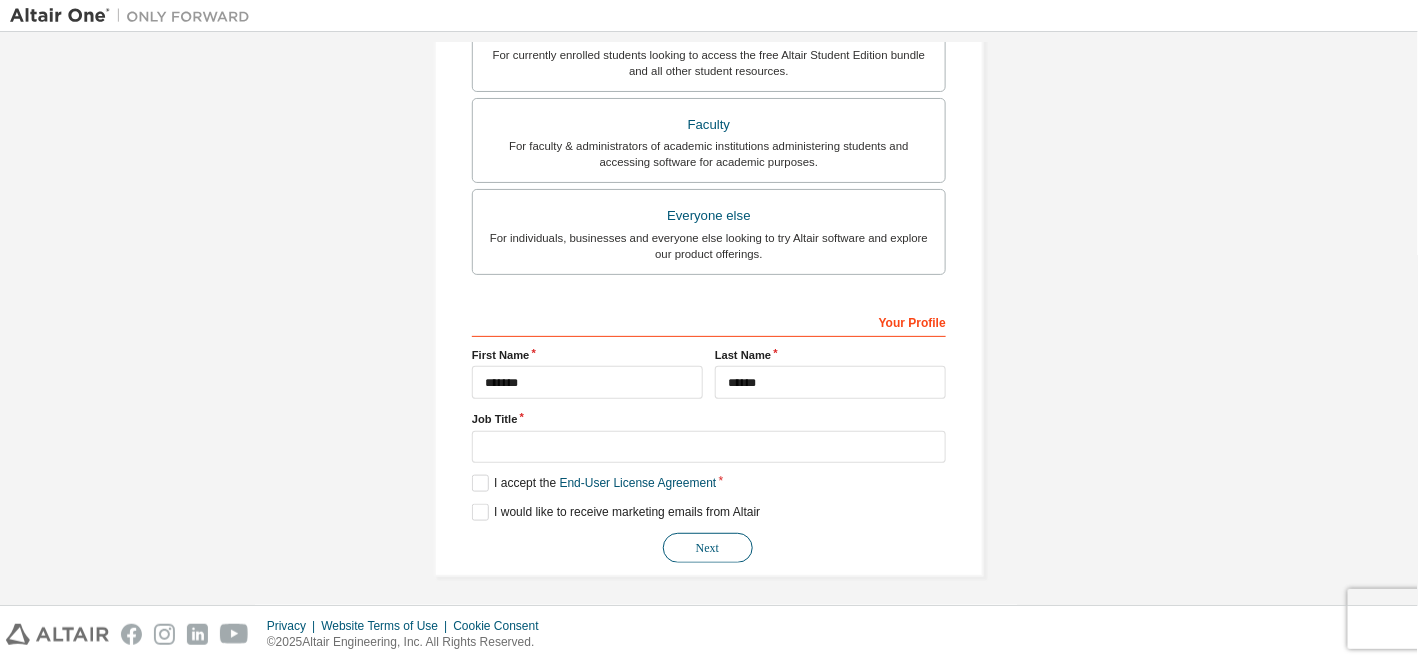 click on "Next" at bounding box center [708, 548] 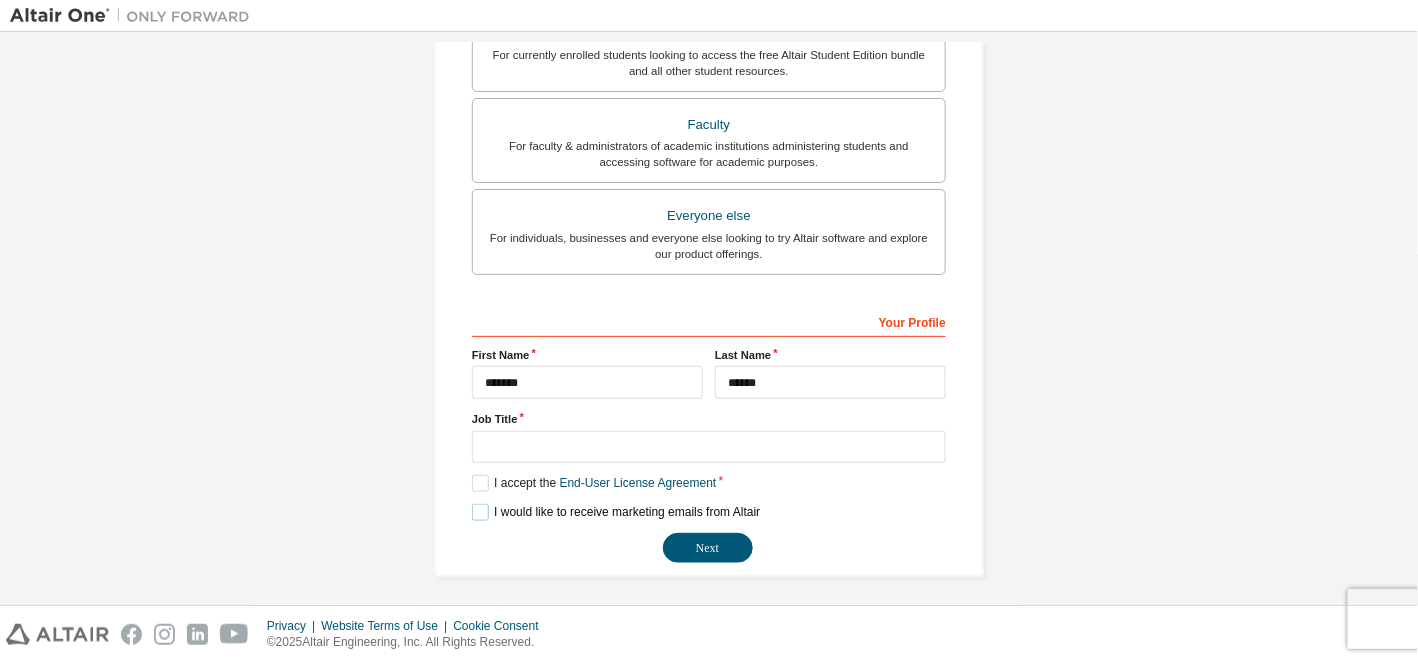click on "I would like to receive marketing emails from Altair" at bounding box center [616, 512] 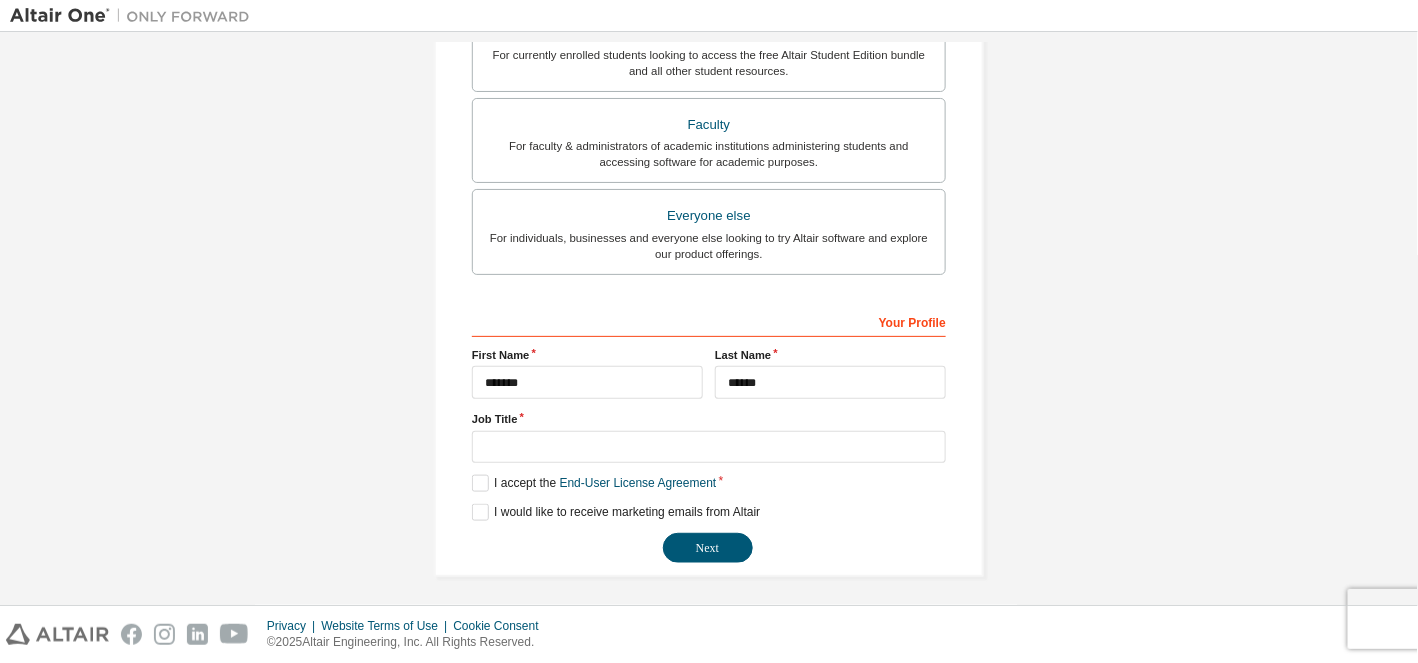 click on "**********" at bounding box center [709, 434] 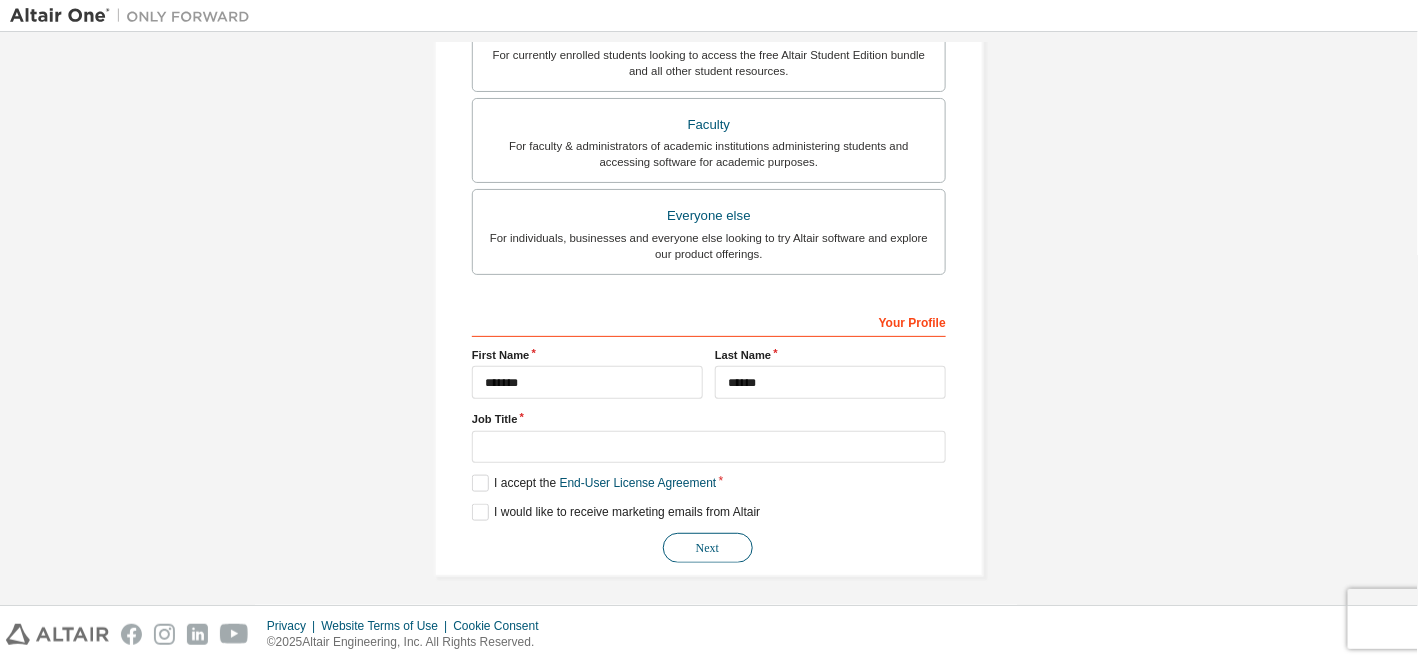 click on "Next" at bounding box center (708, 548) 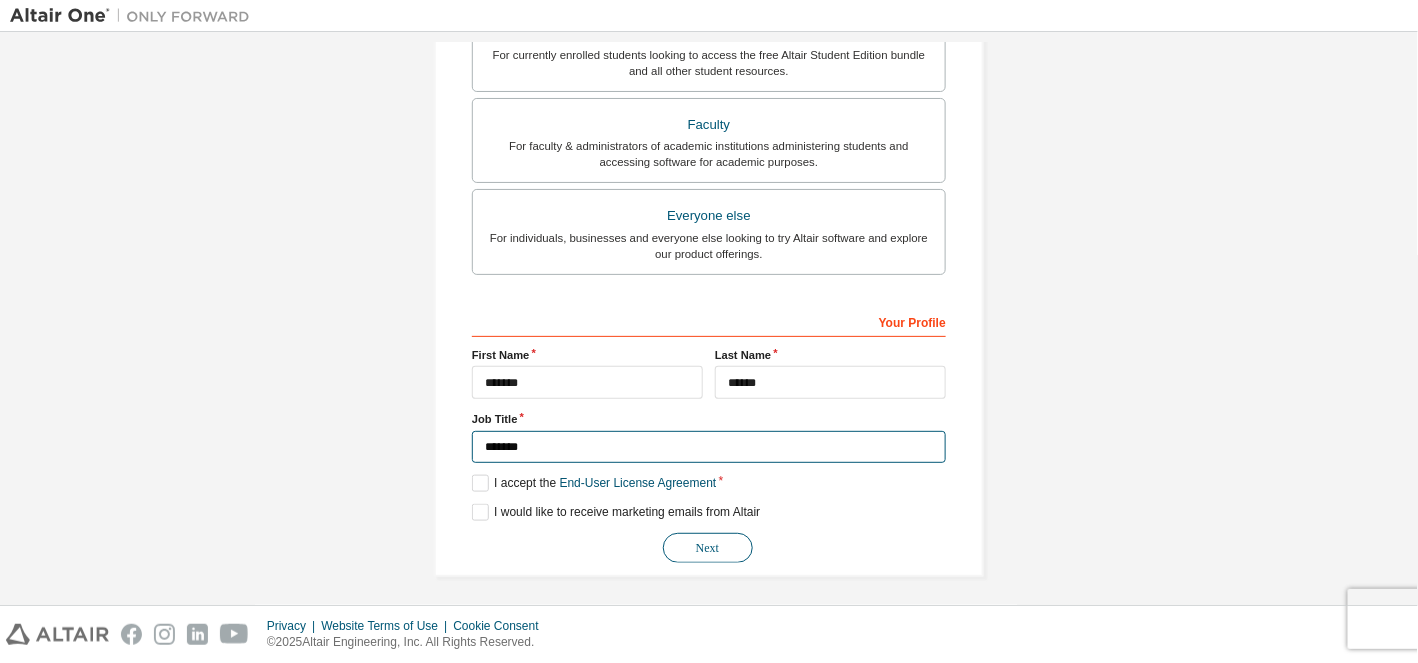 type on "*******" 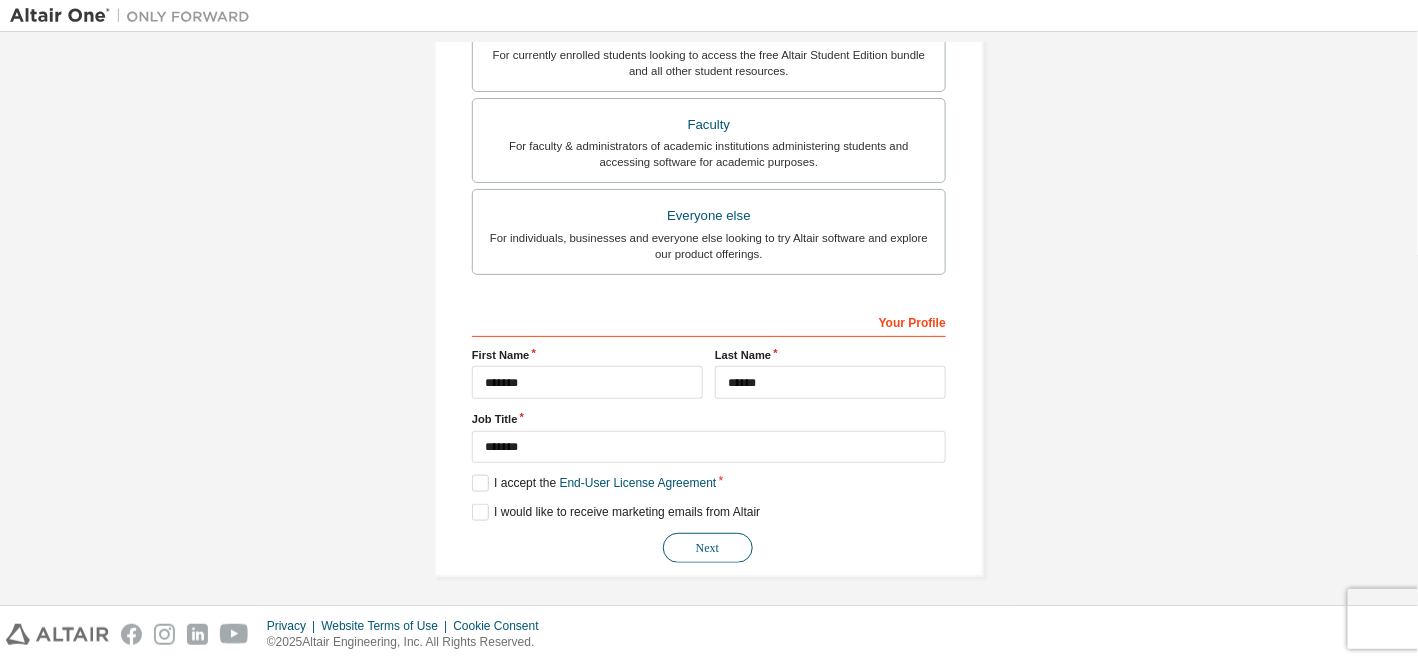click on "Next" at bounding box center (708, 548) 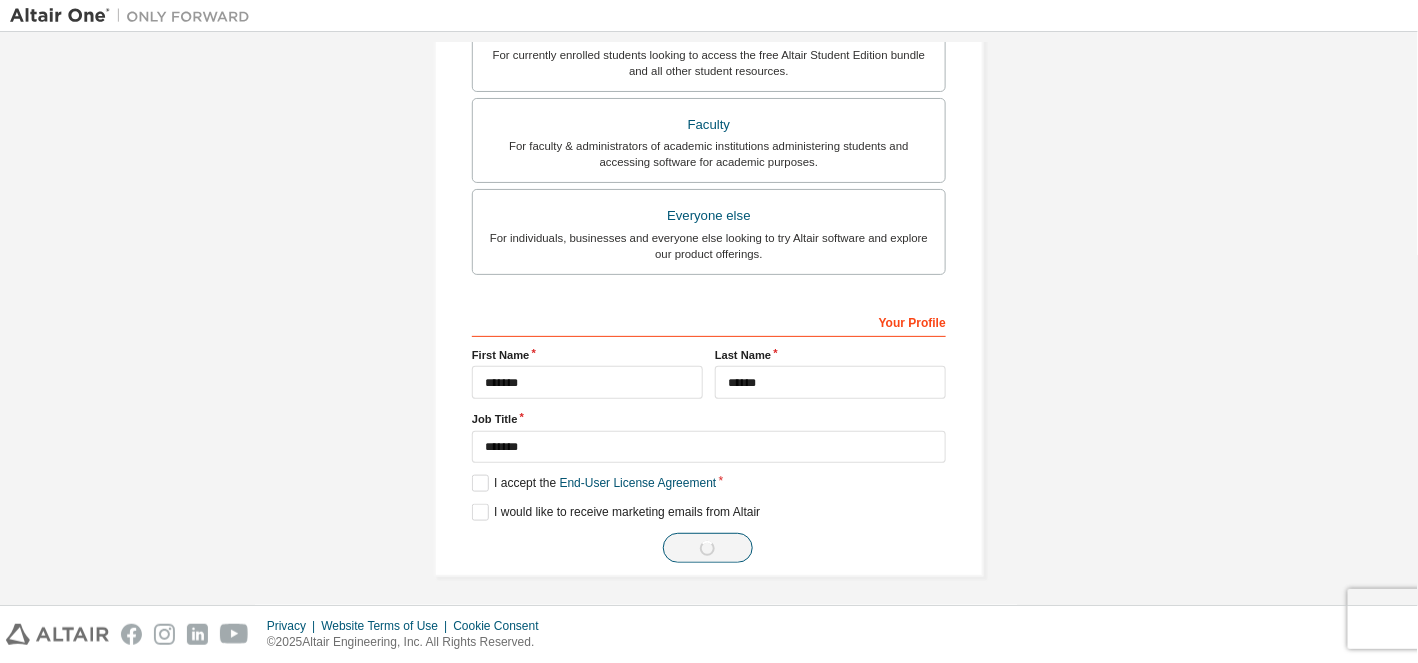 scroll, scrollTop: 0, scrollLeft: 0, axis: both 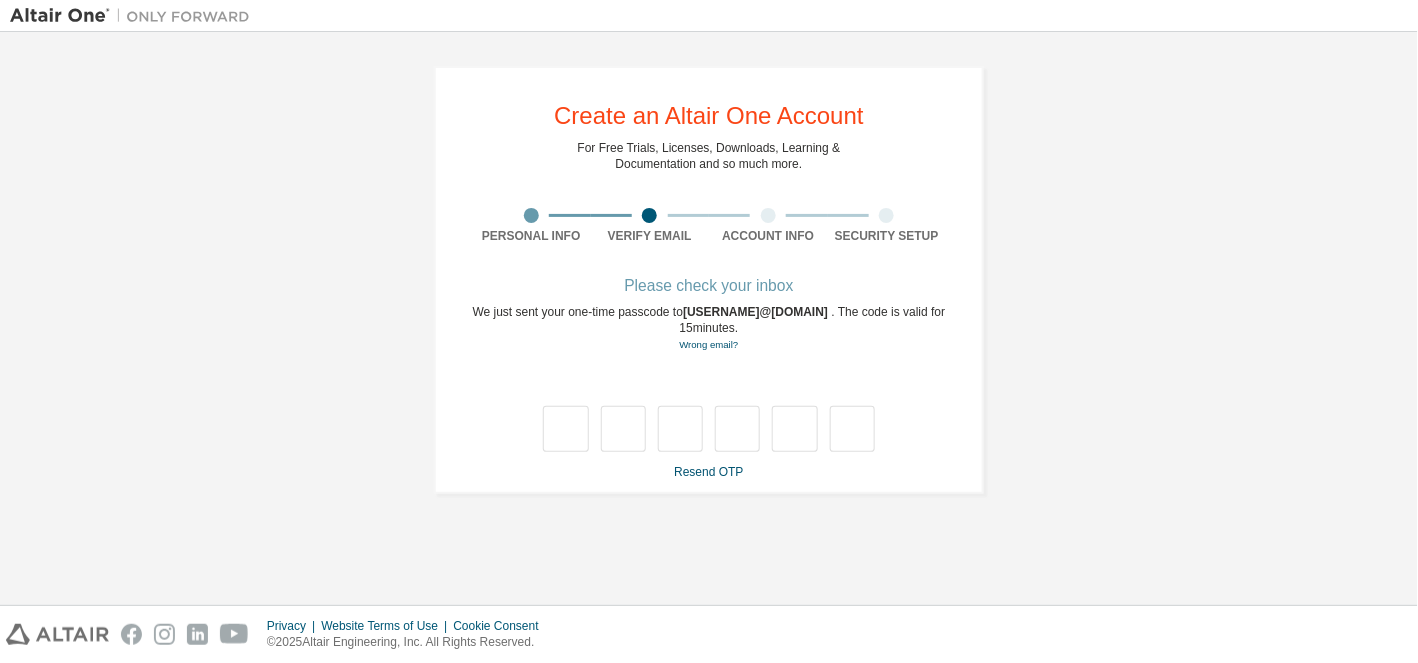 type on "*" 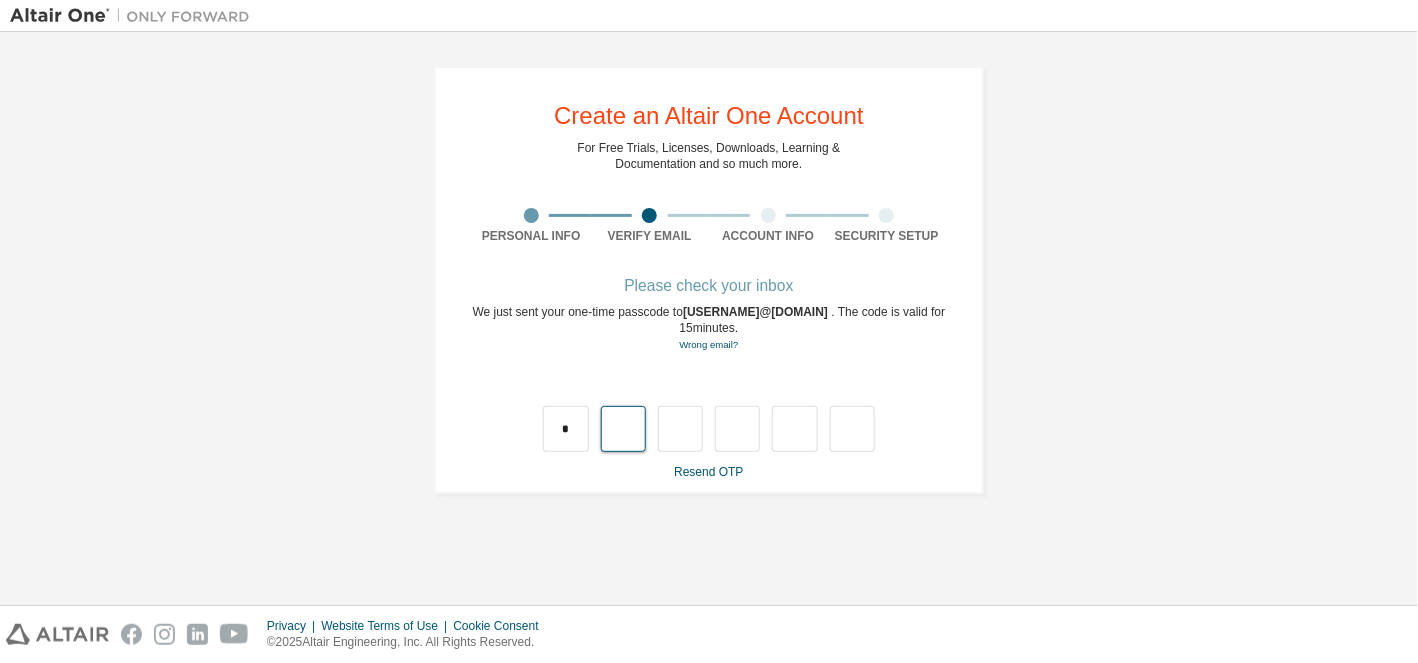 type on "*" 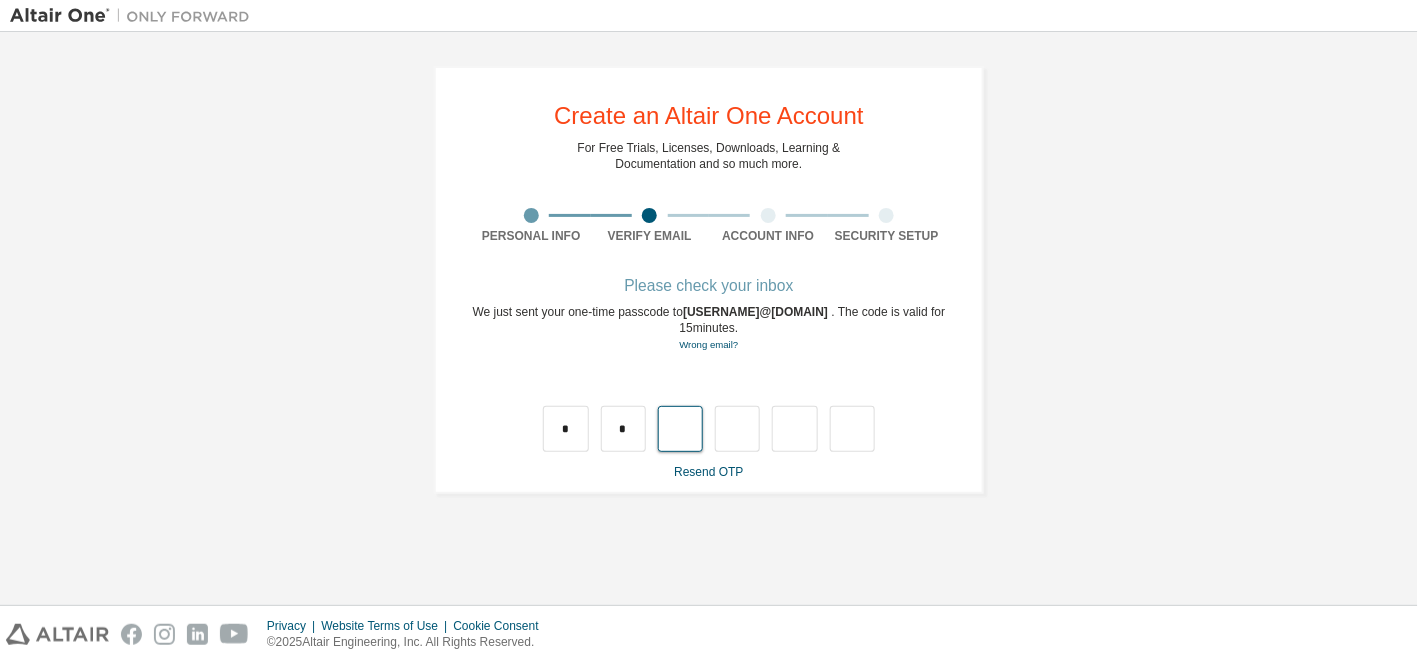 type on "*" 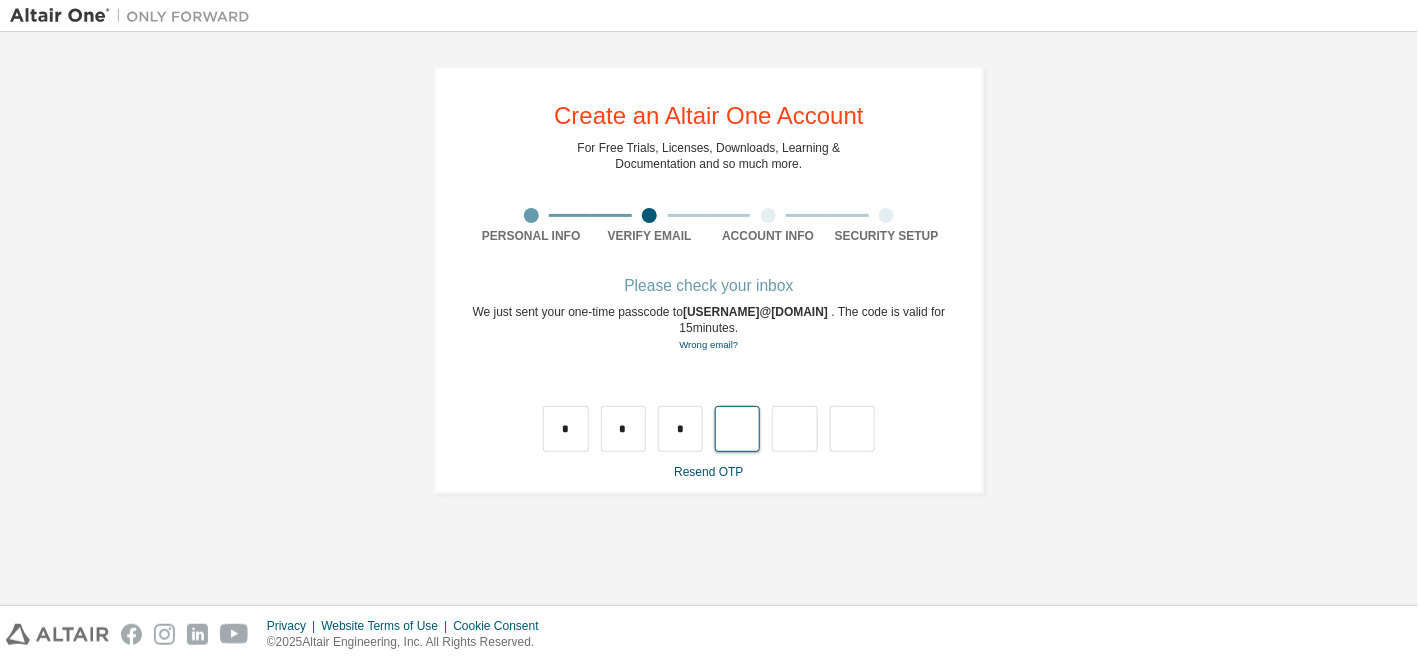 type on "*" 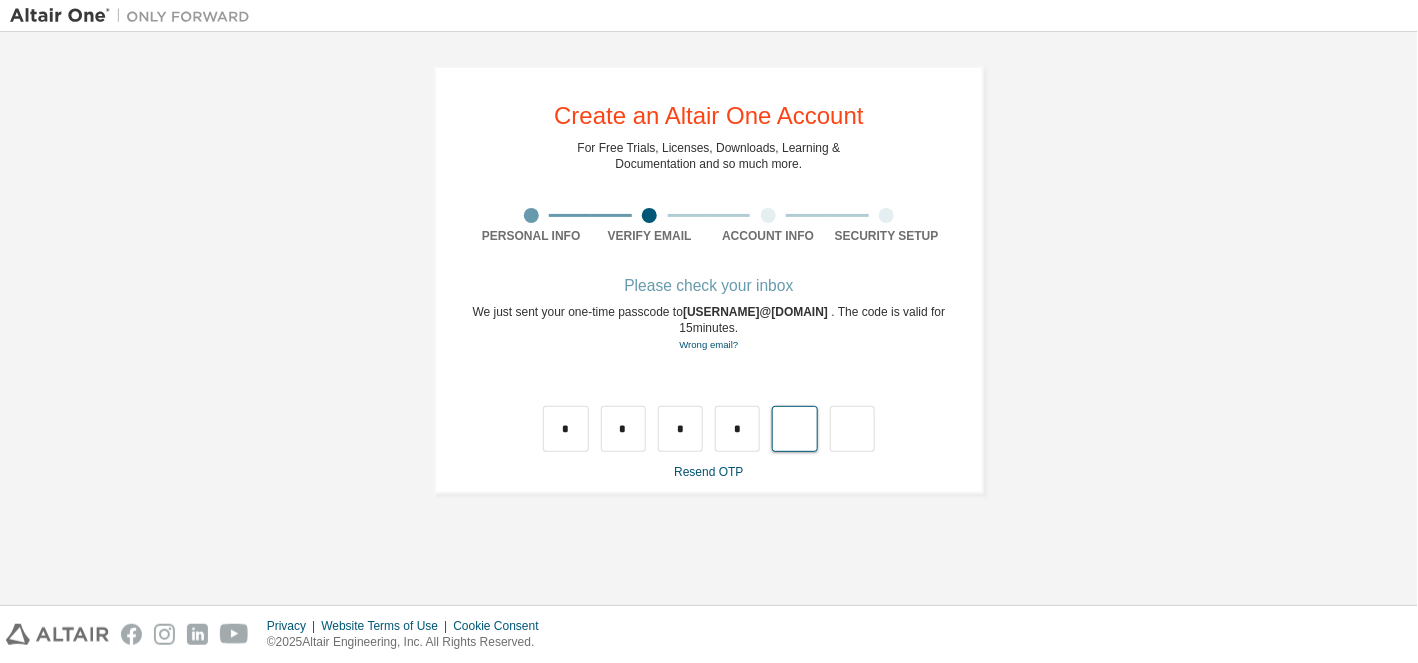 type on "*" 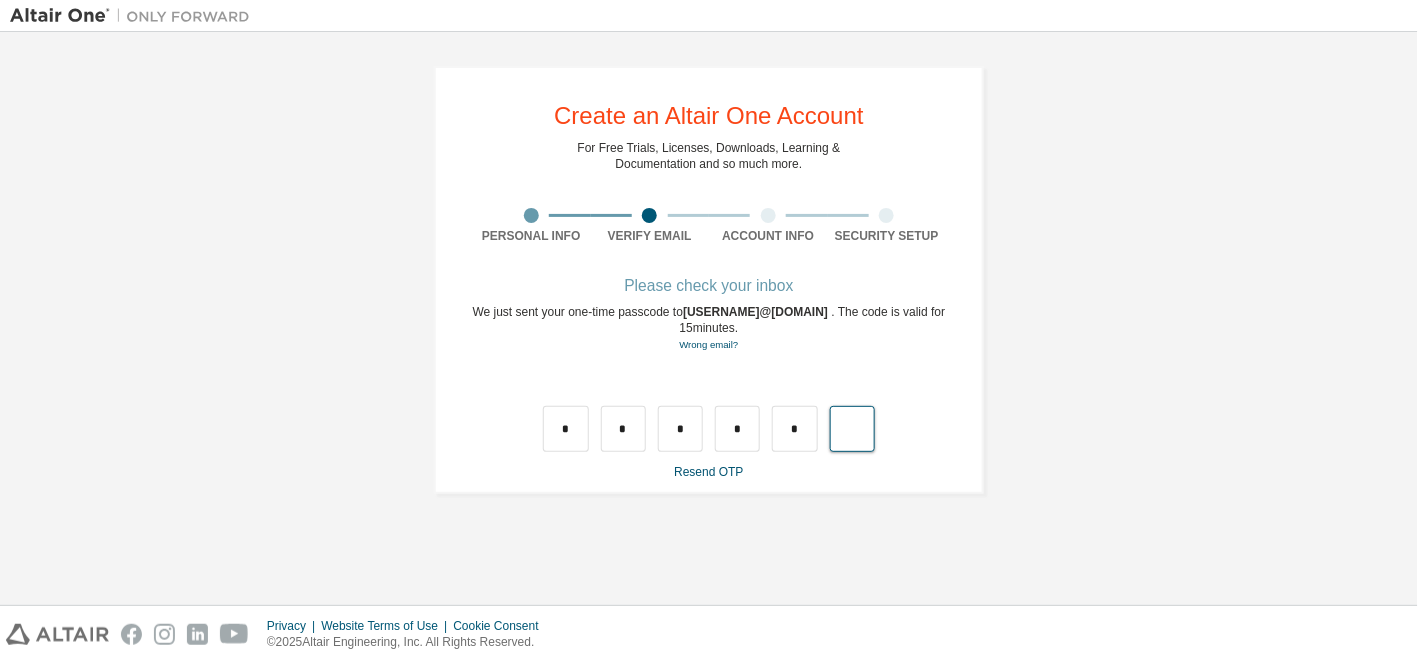 type on "*" 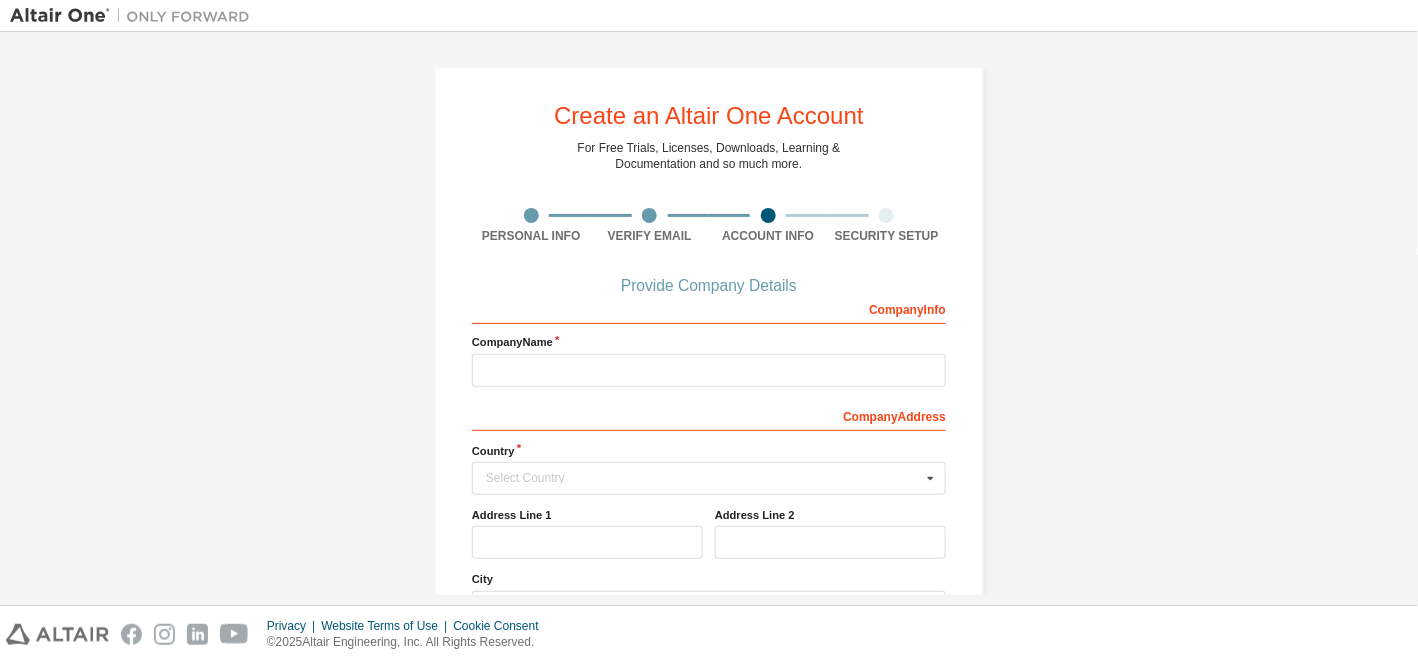 click on "Company  Name" at bounding box center (709, 342) 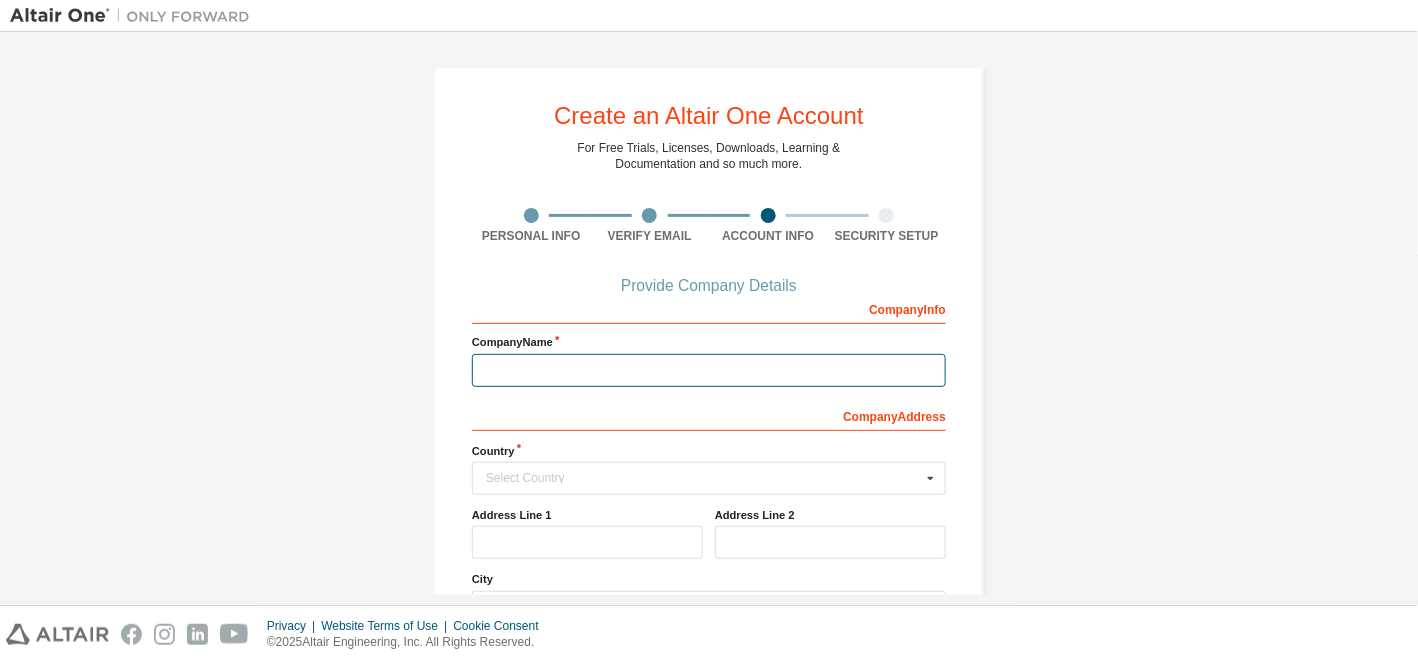 click at bounding box center (709, 370) 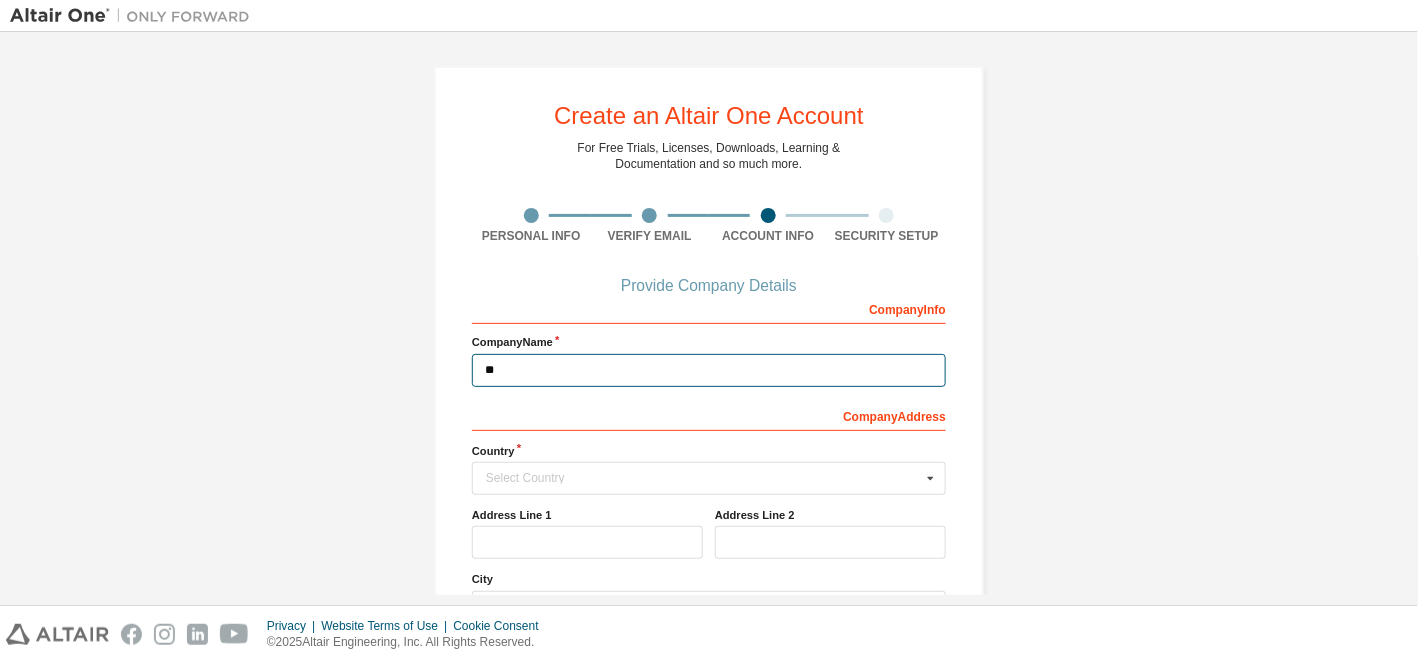 type on "*" 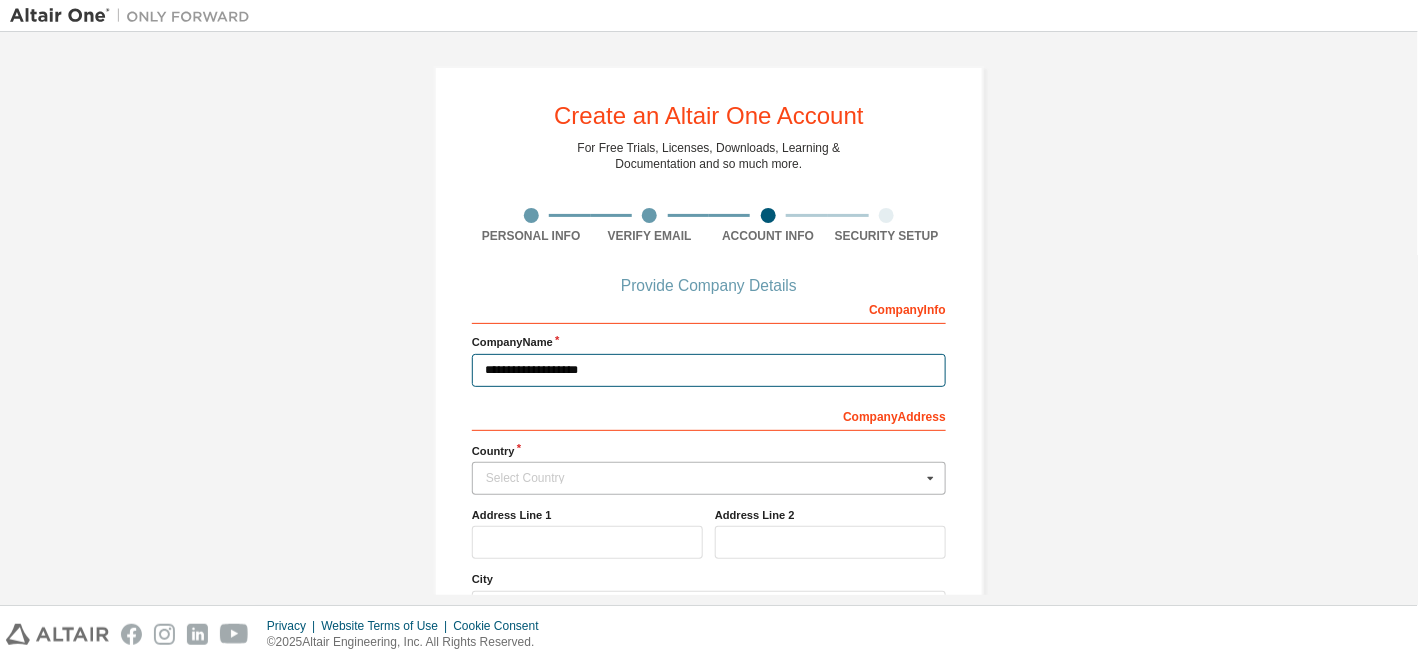 type on "**********" 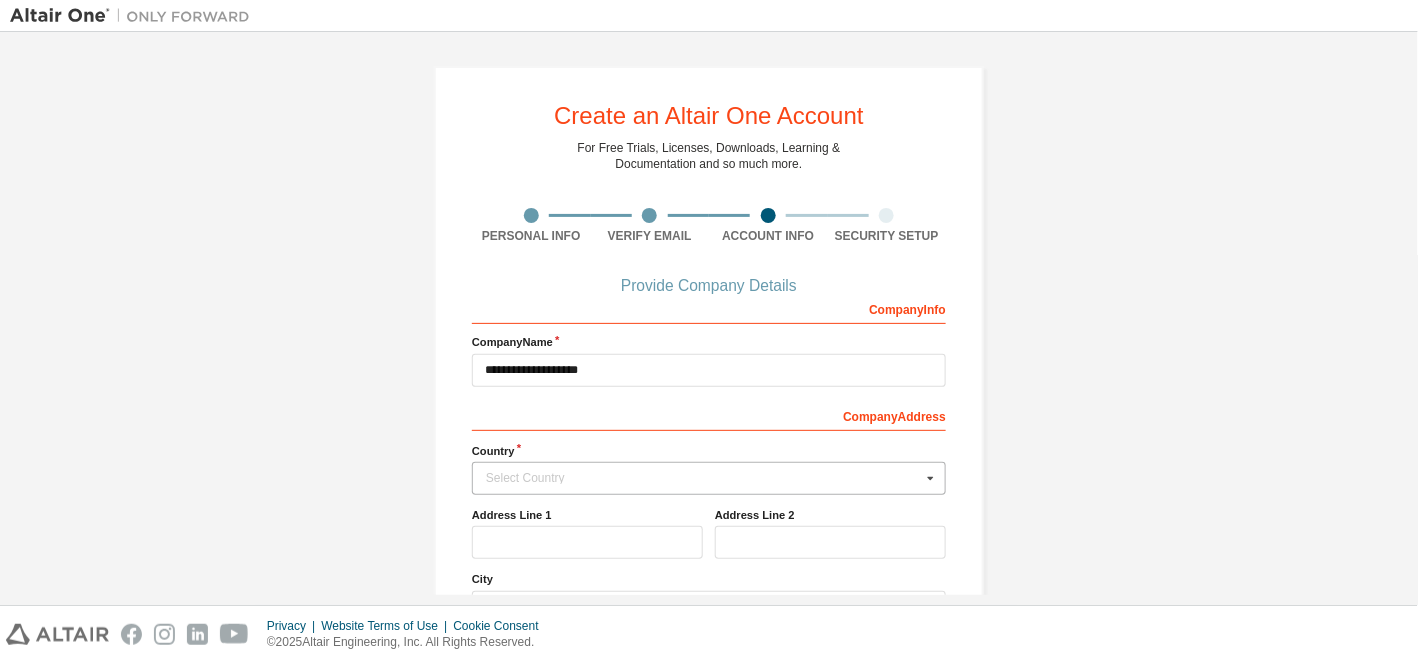 click on "Select Country" at bounding box center (703, 478) 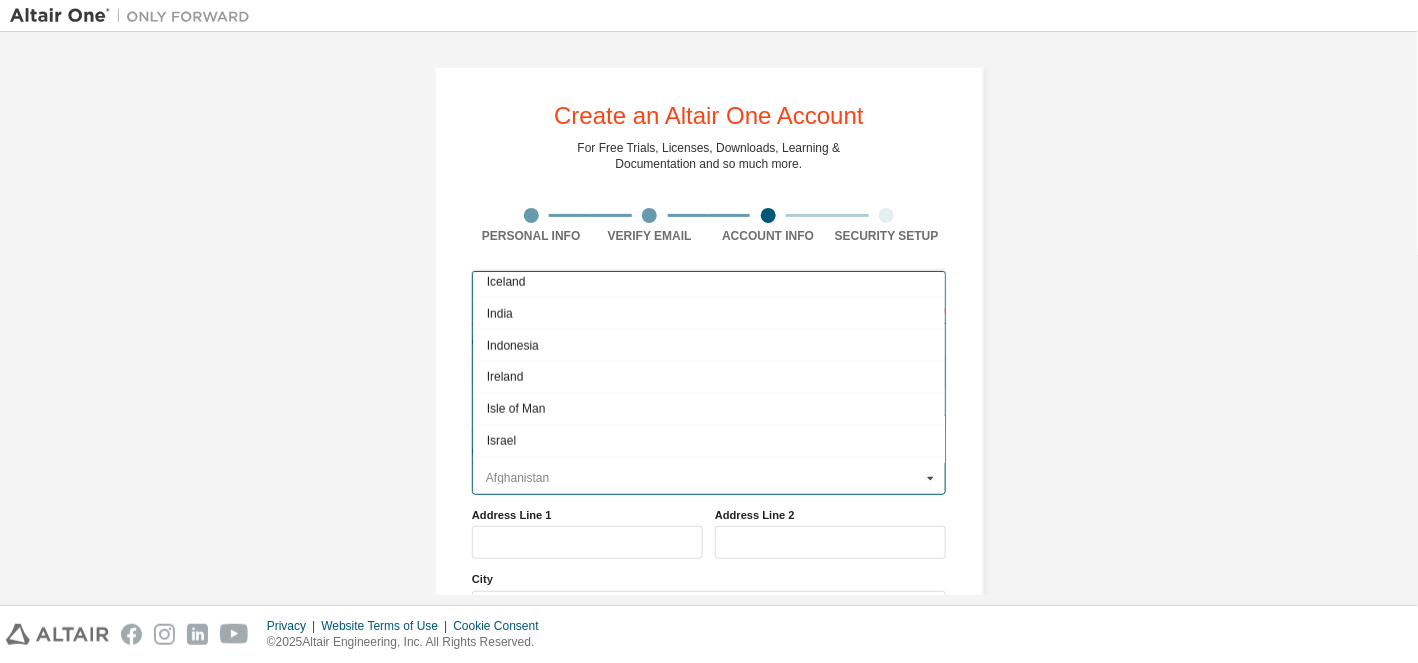 scroll, scrollTop: 3108, scrollLeft: 0, axis: vertical 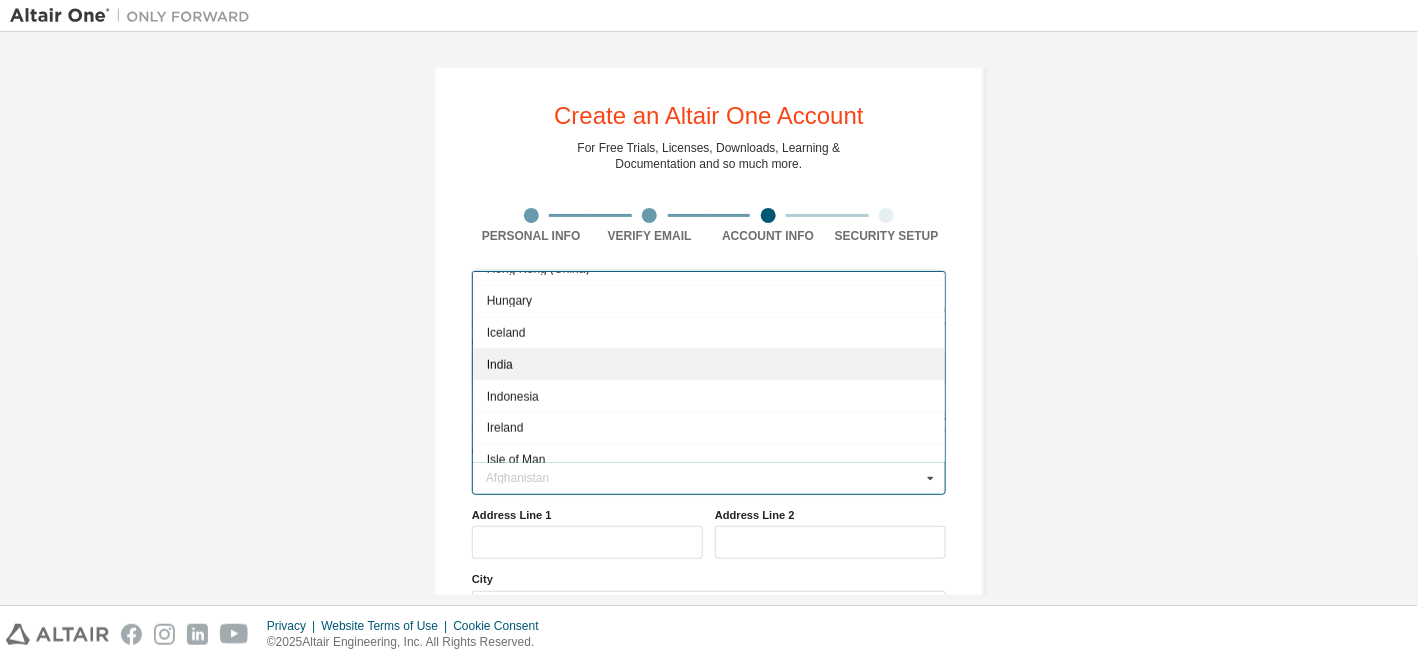 click on "India" at bounding box center [709, 364] 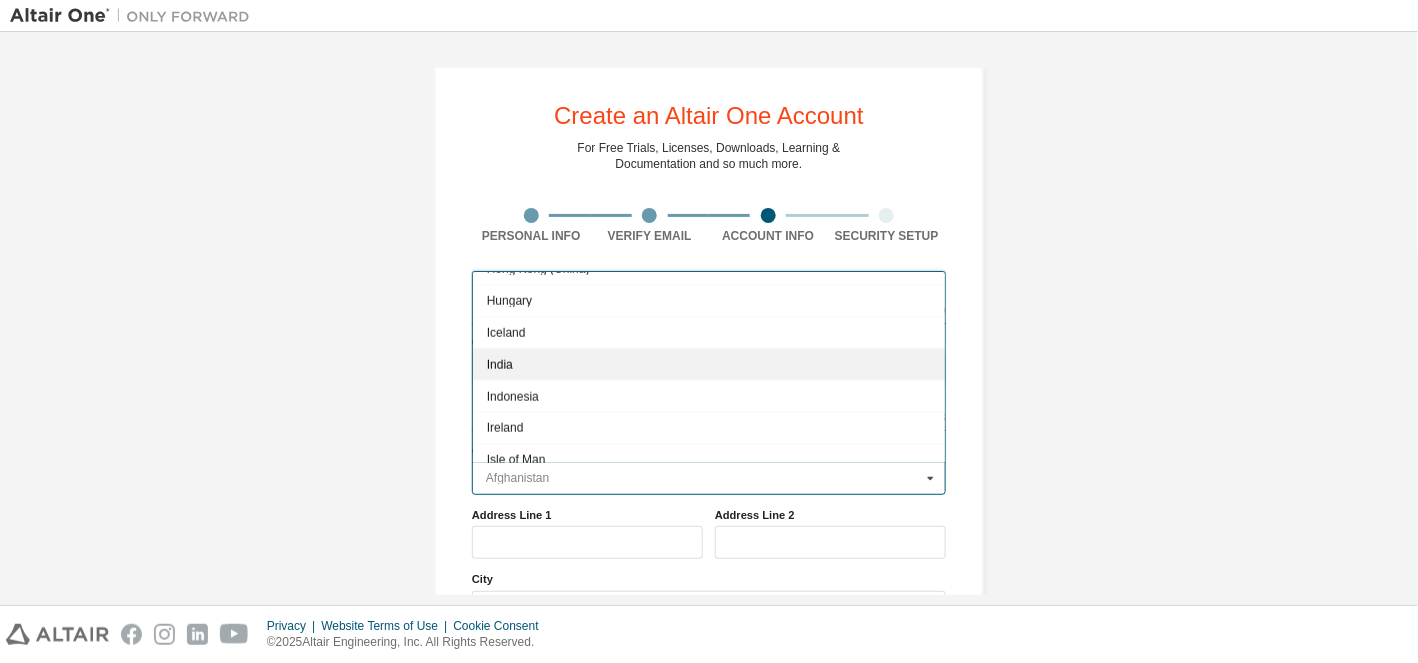 type on "***" 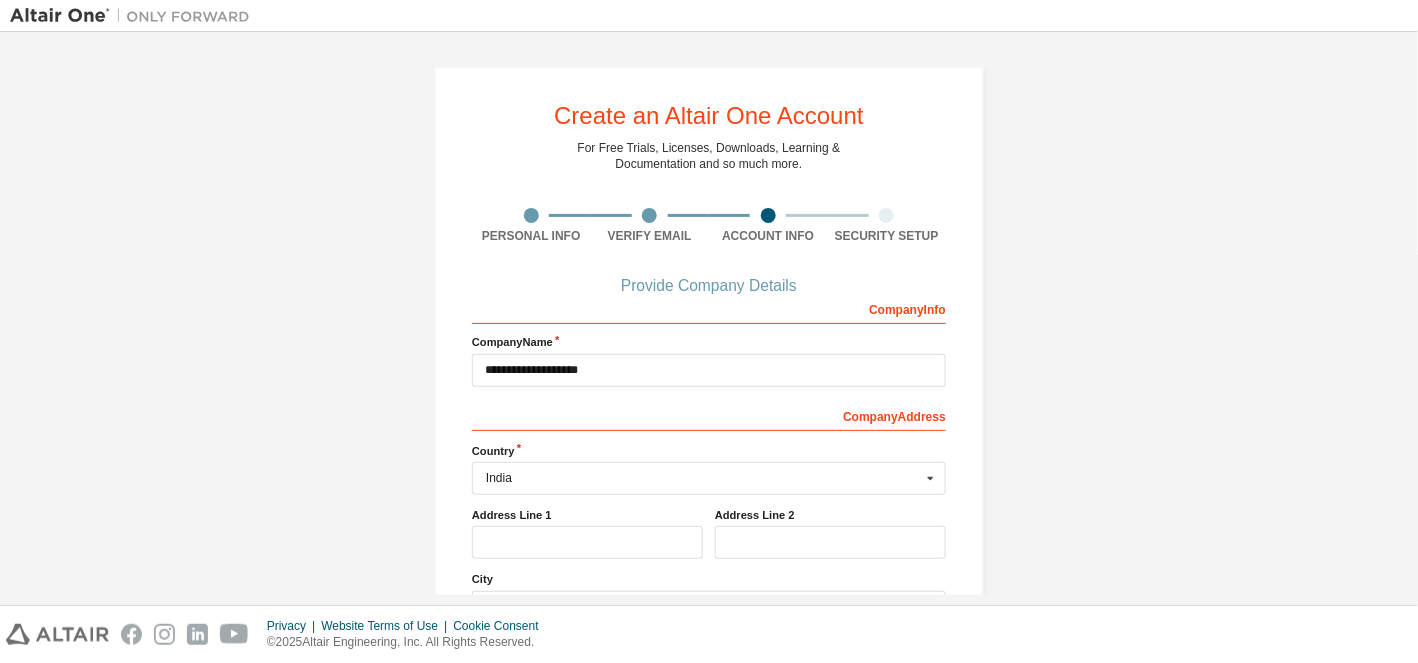 scroll, scrollTop: 126, scrollLeft: 0, axis: vertical 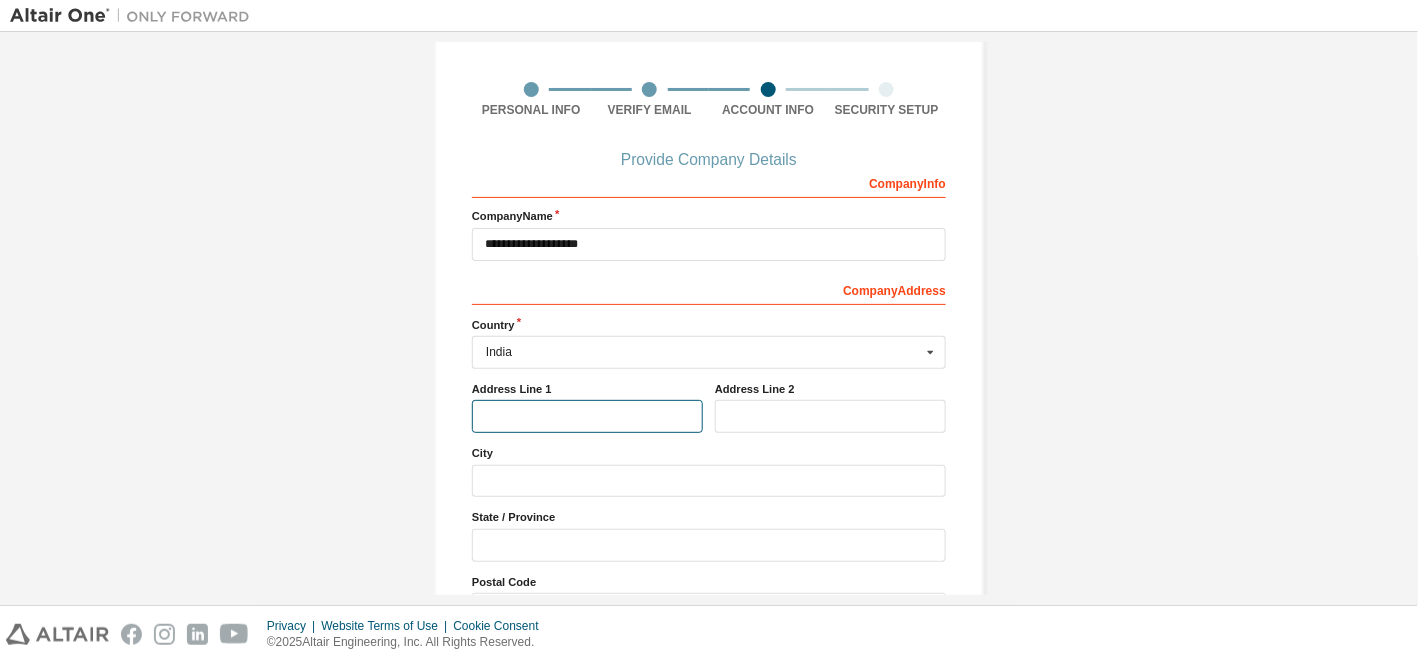 click at bounding box center (587, 416) 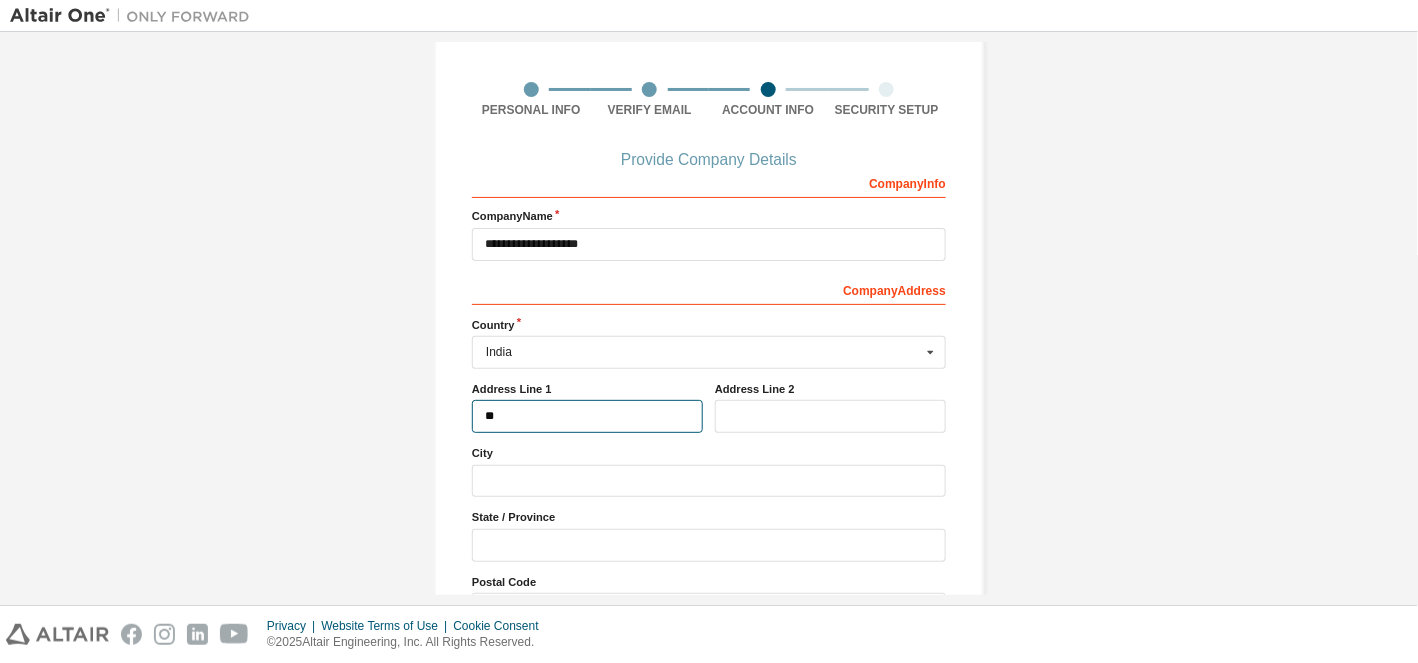 type on "*" 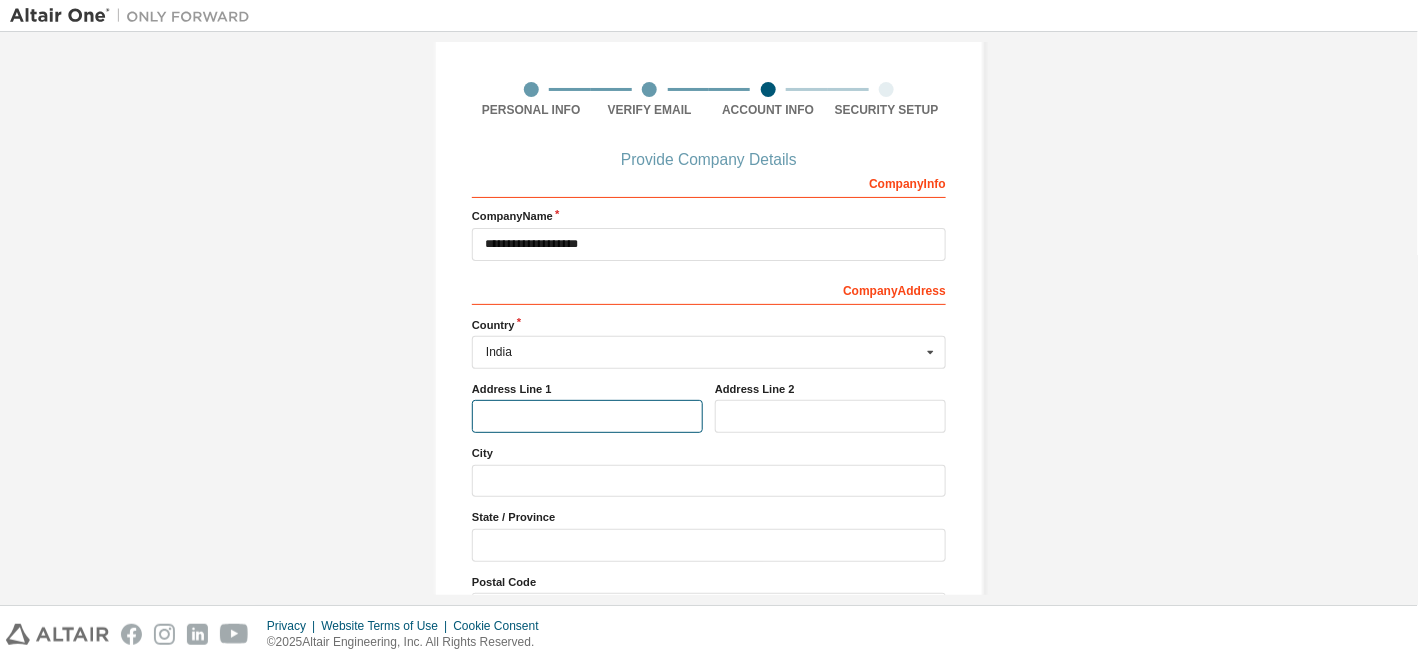 type on "*" 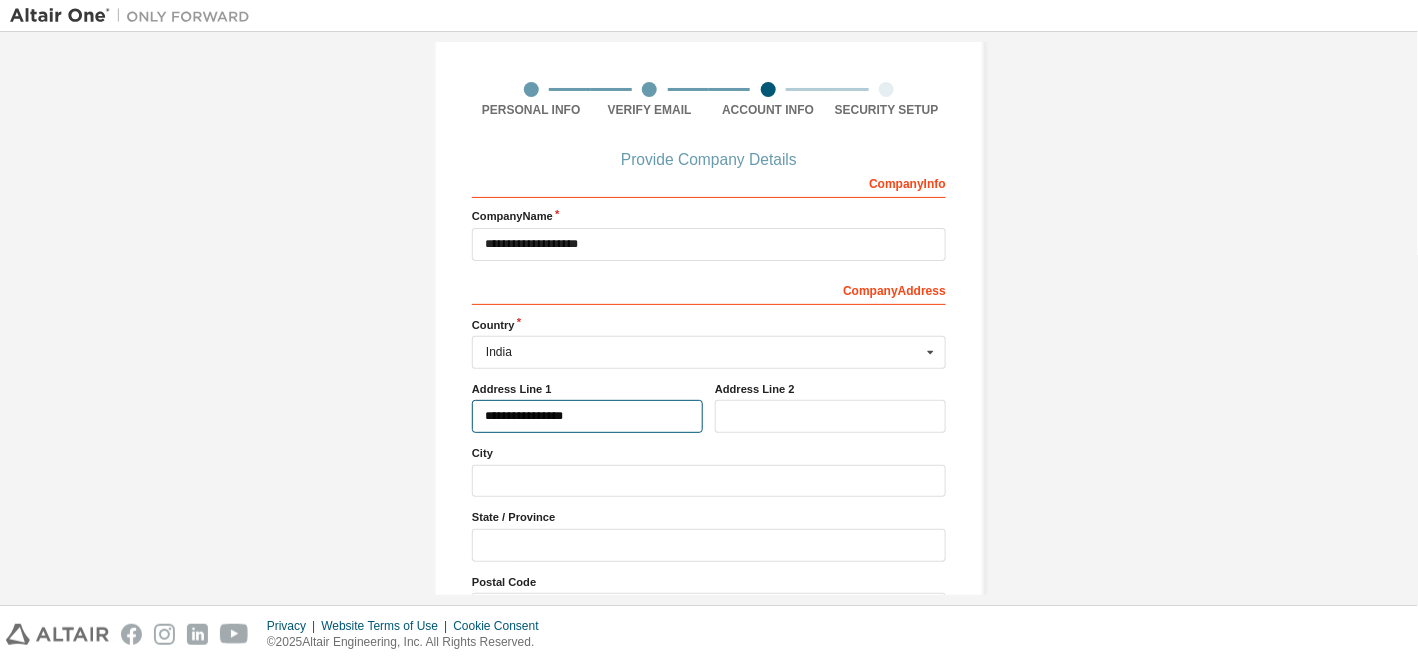 type on "**********" 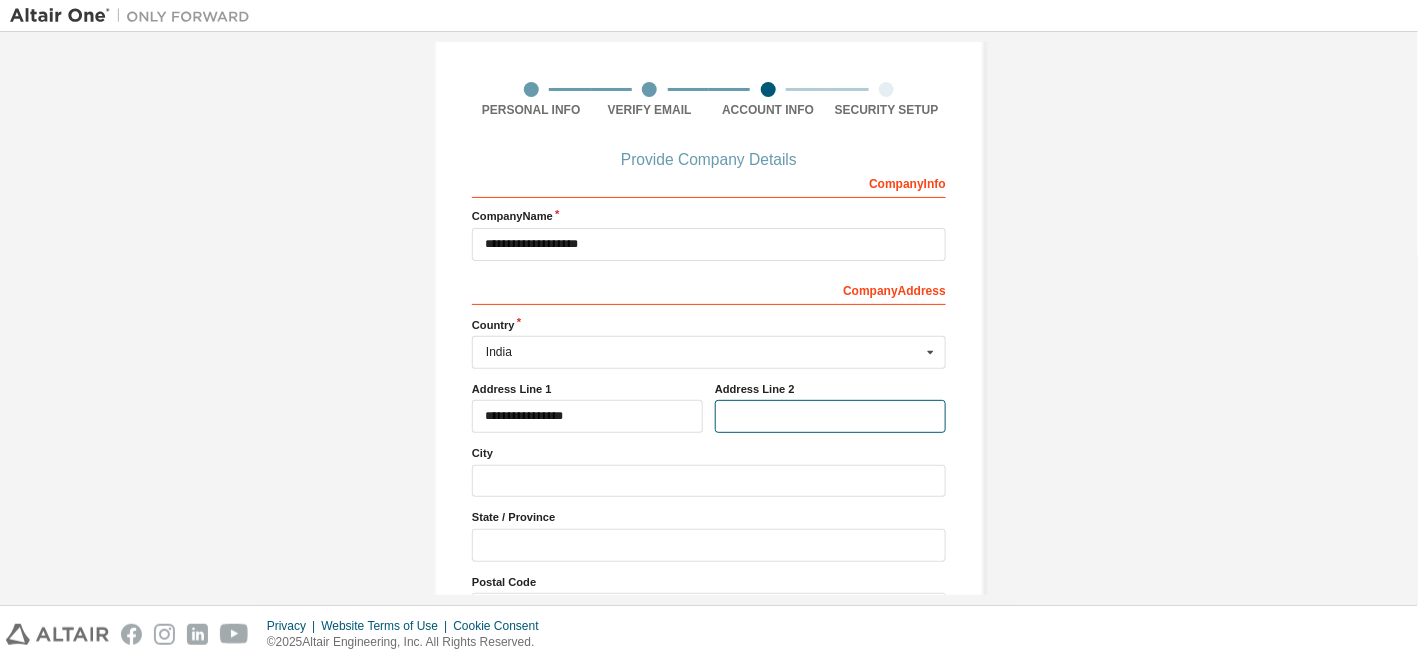 click at bounding box center [830, 416] 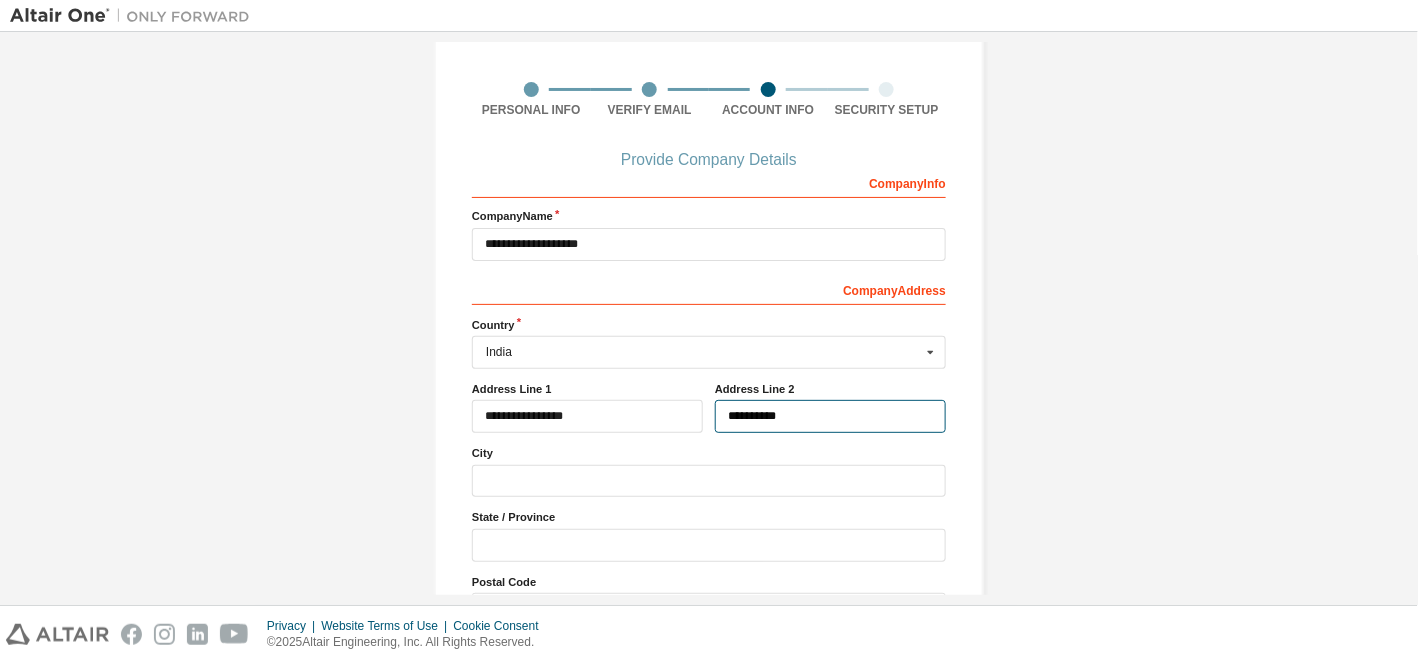 type on "**********" 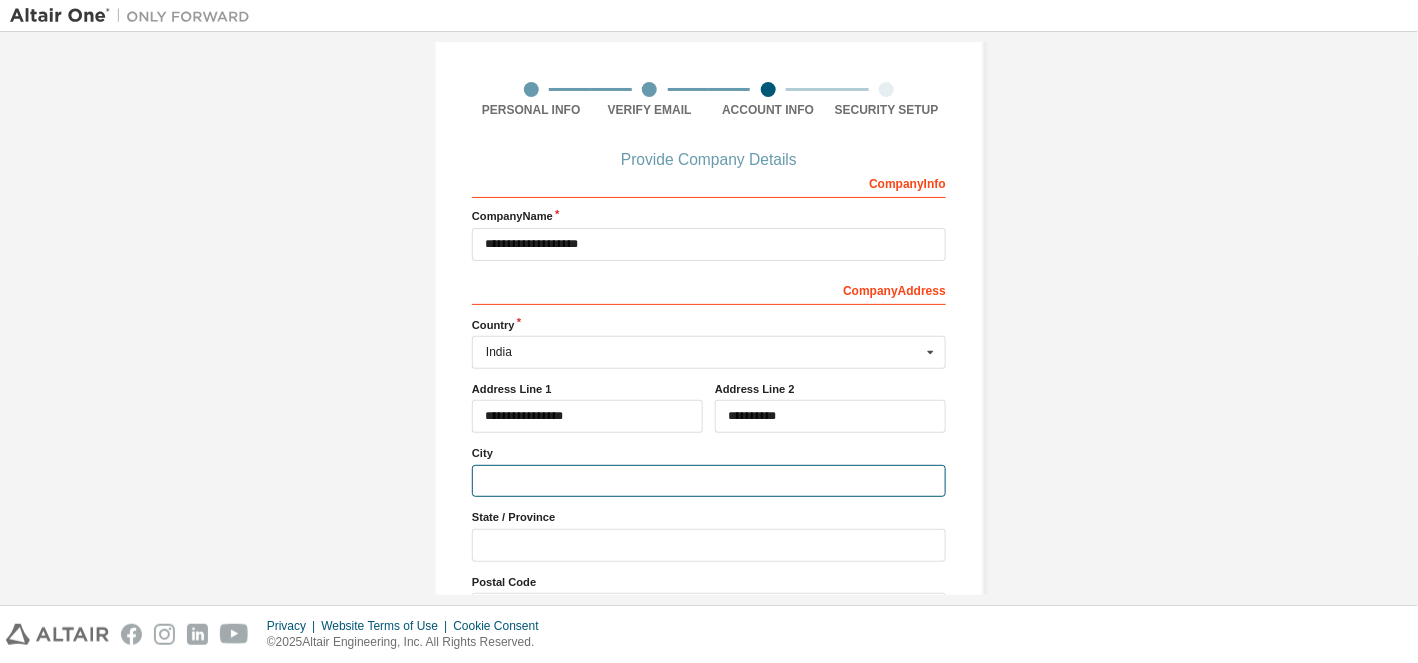 click at bounding box center [709, 481] 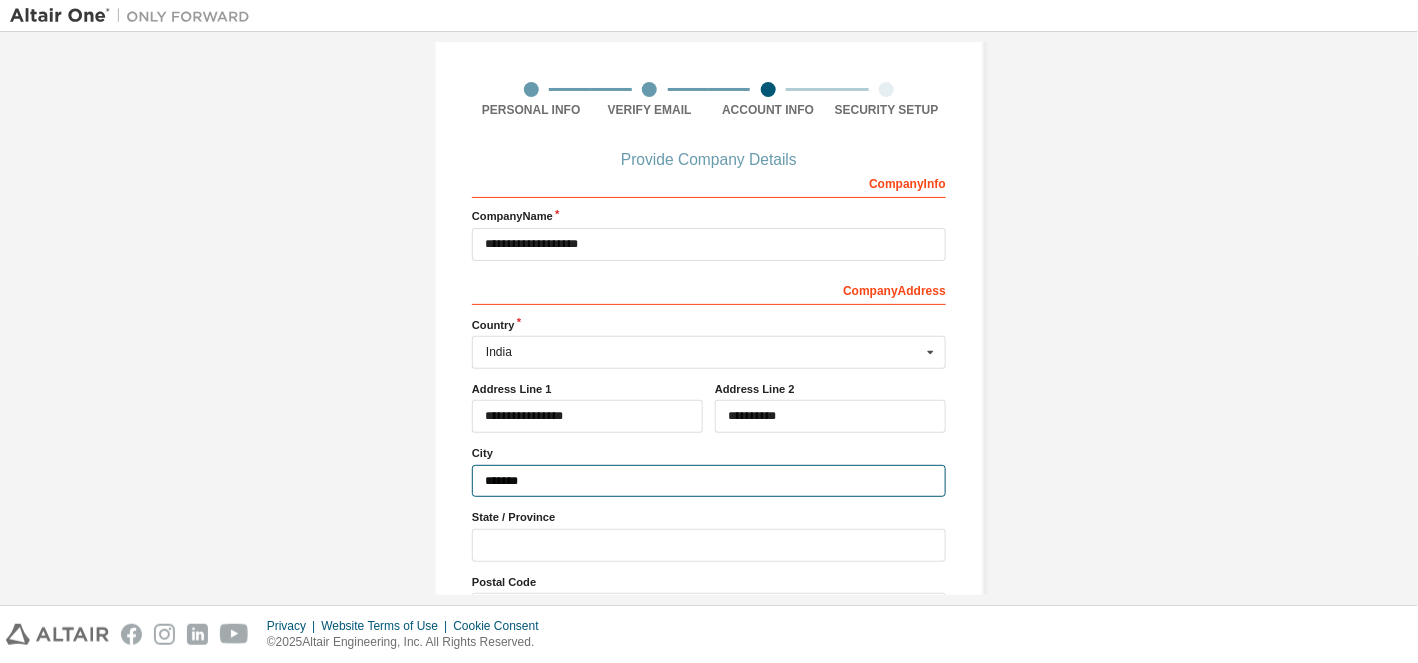 type on "*******" 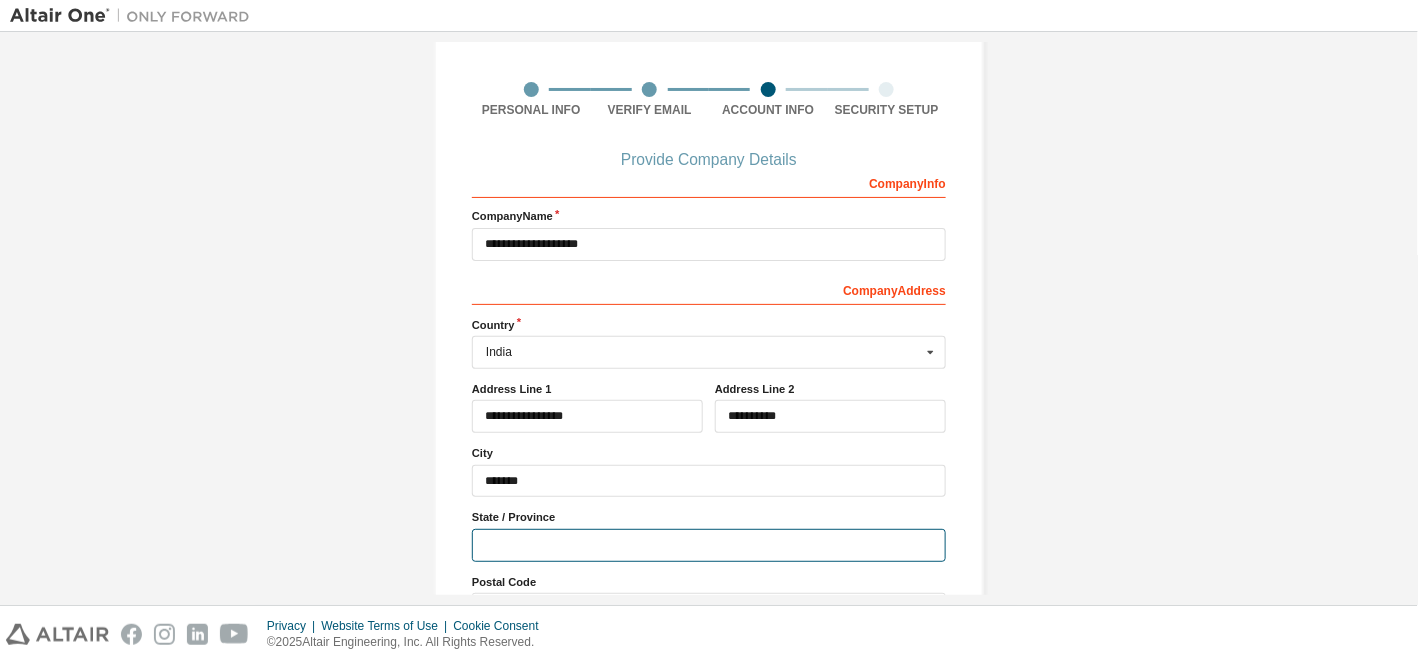 click at bounding box center (709, 545) 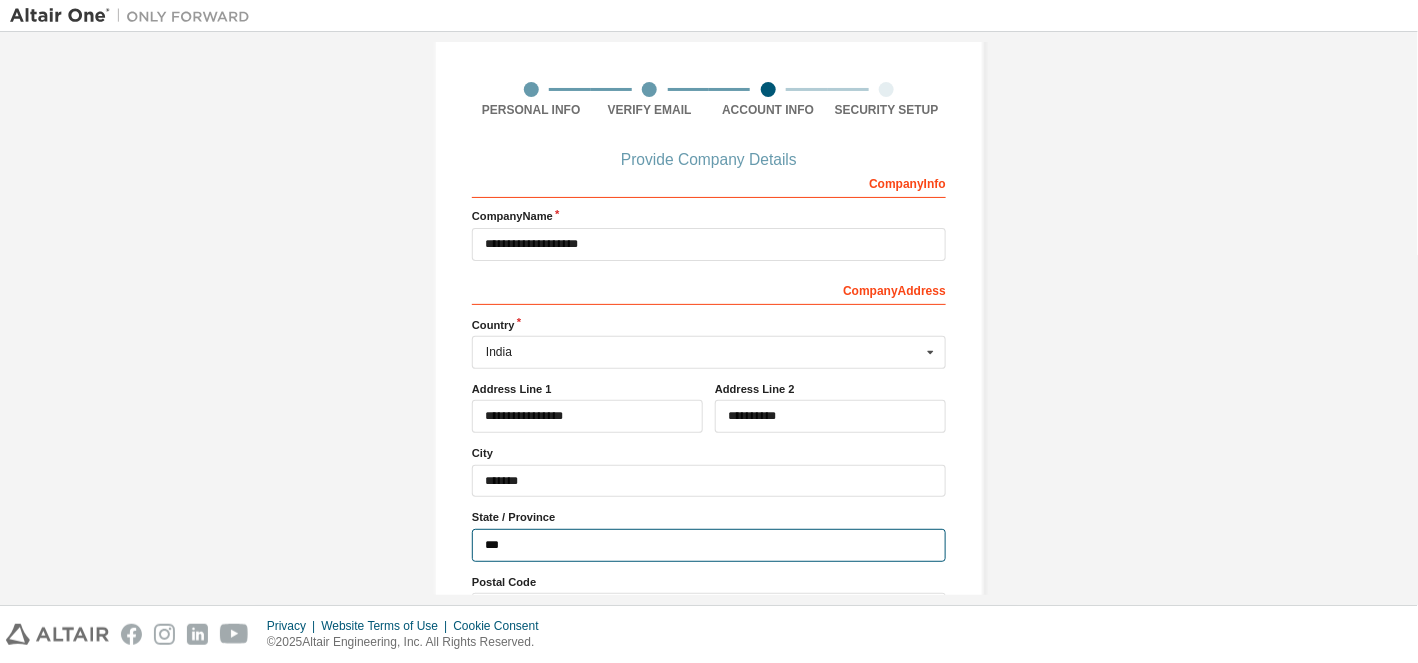 type on "**********" 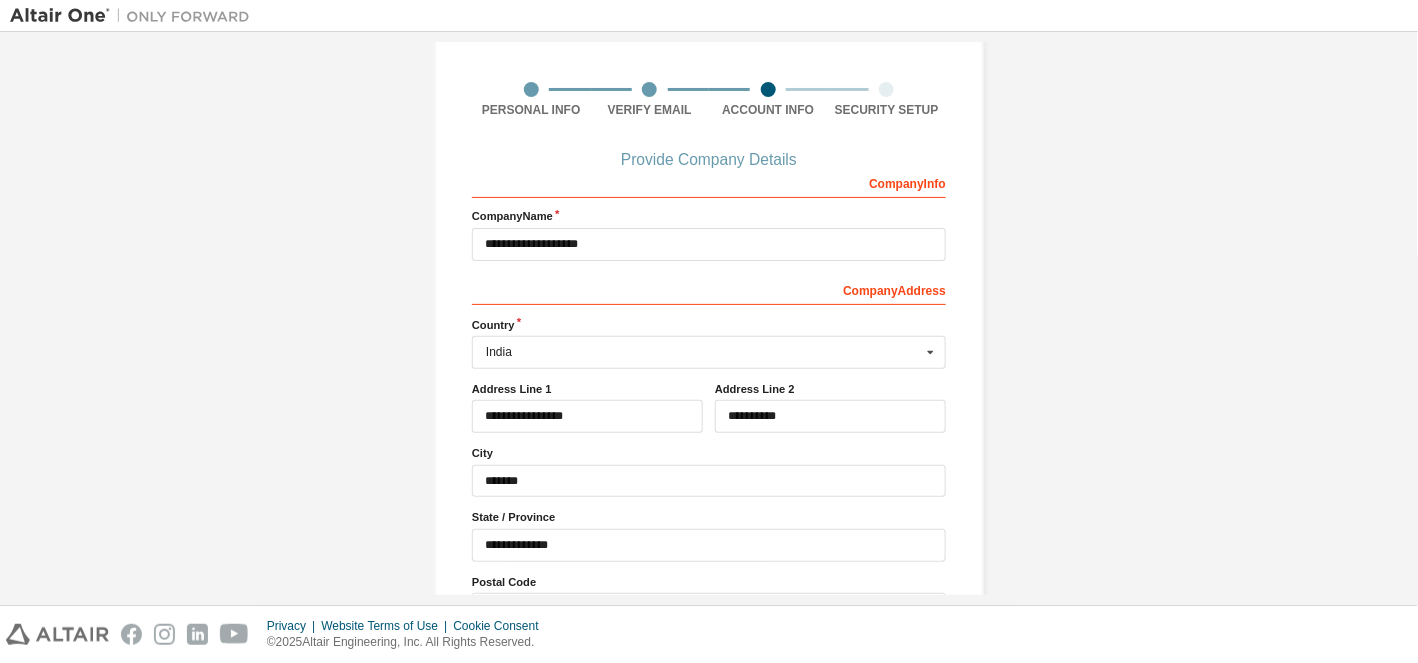type on "***" 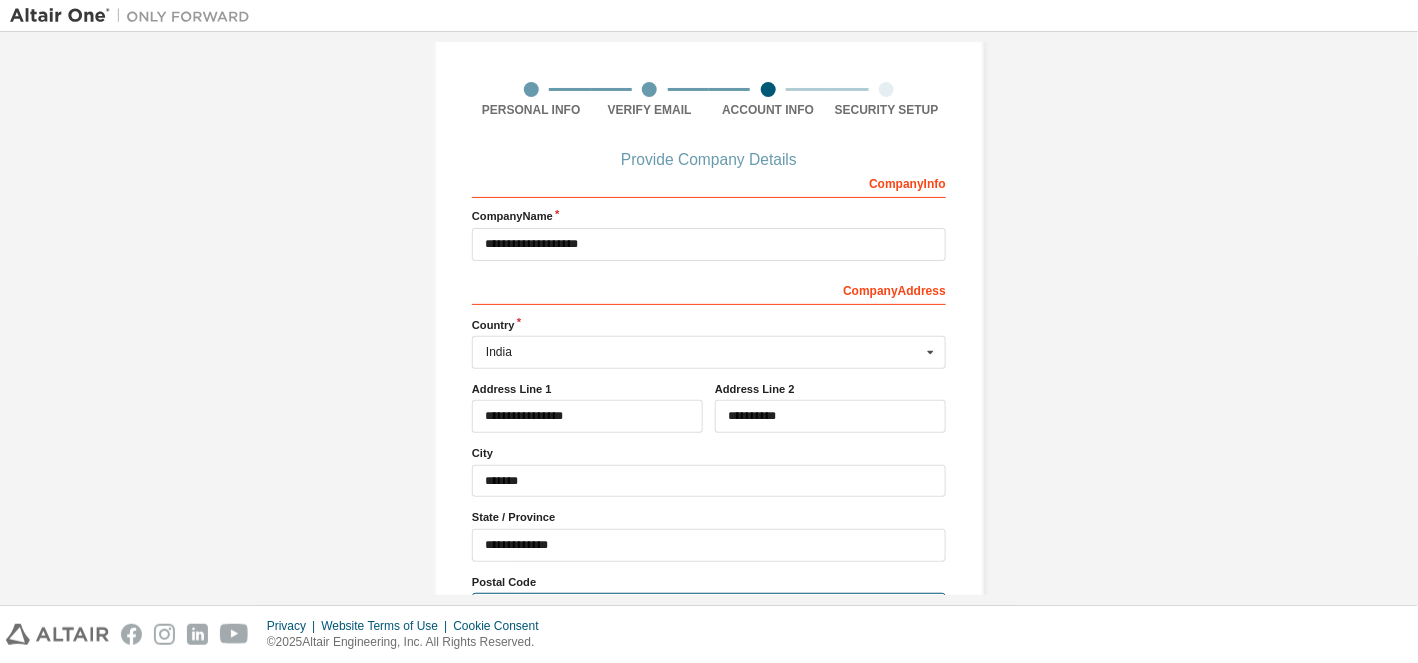 type on "******" 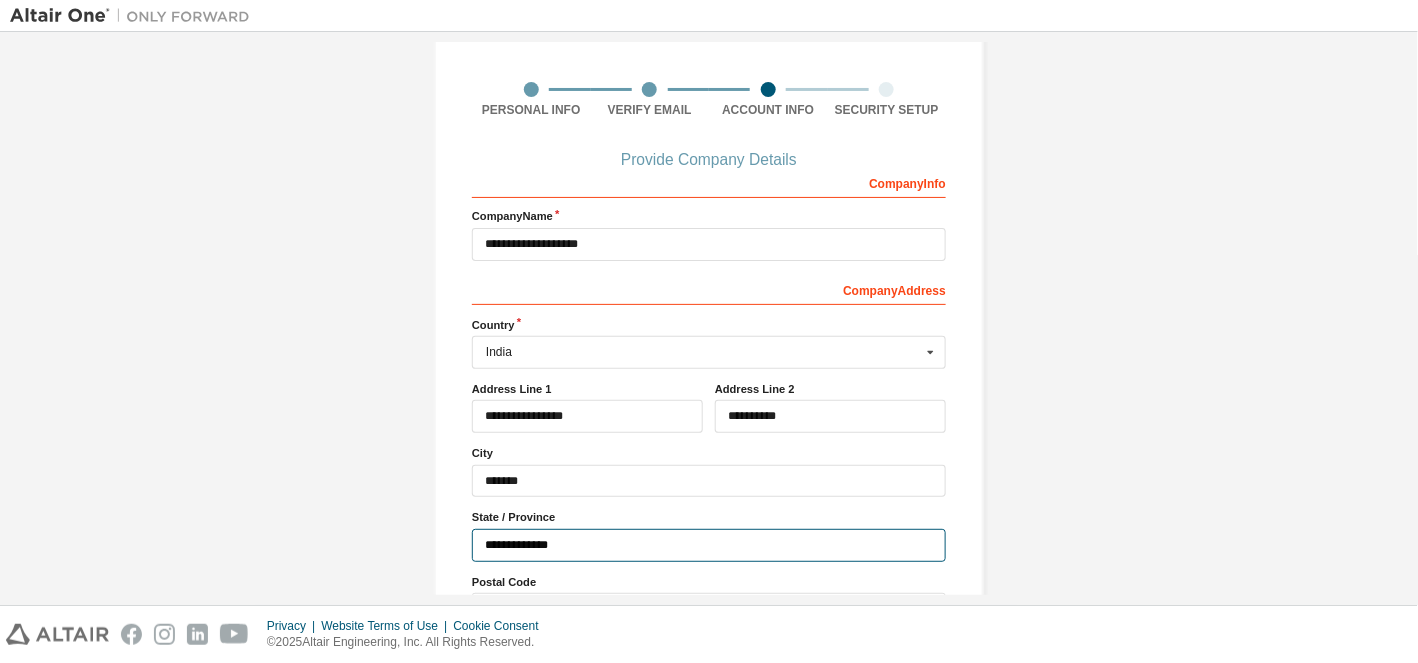 type on "***" 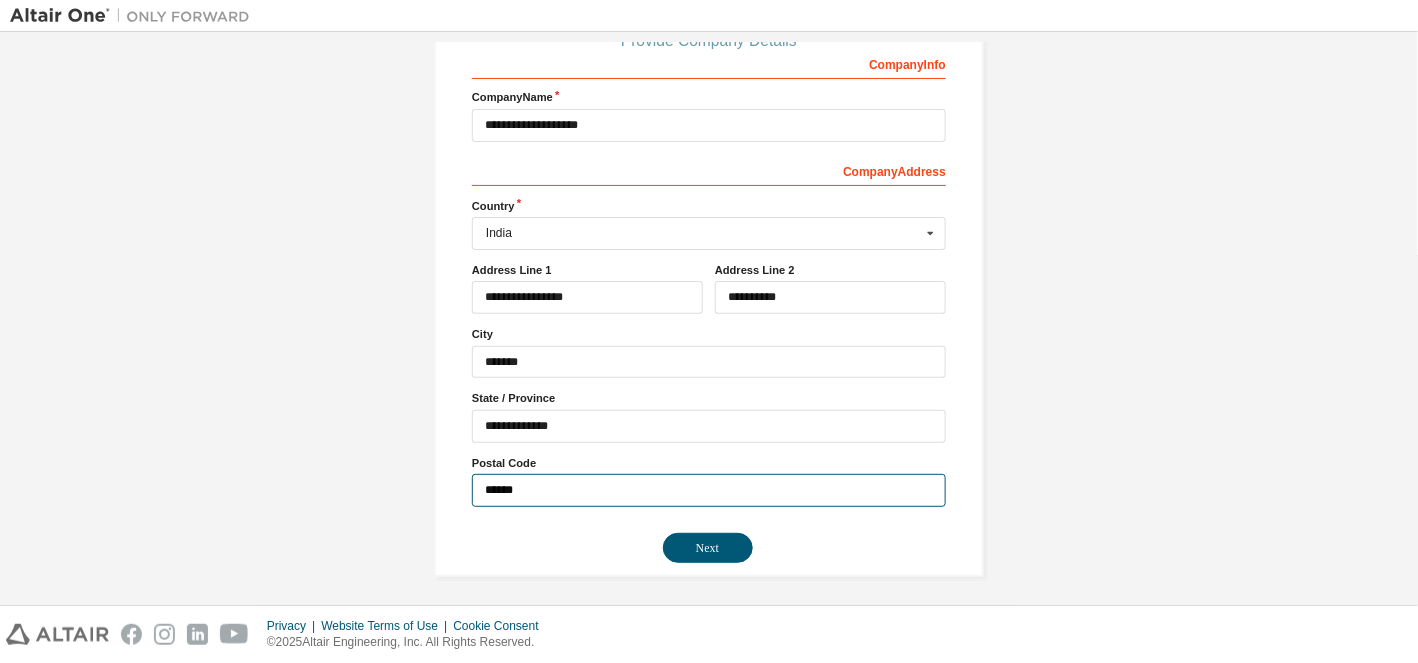 click on "******" at bounding box center [709, 490] 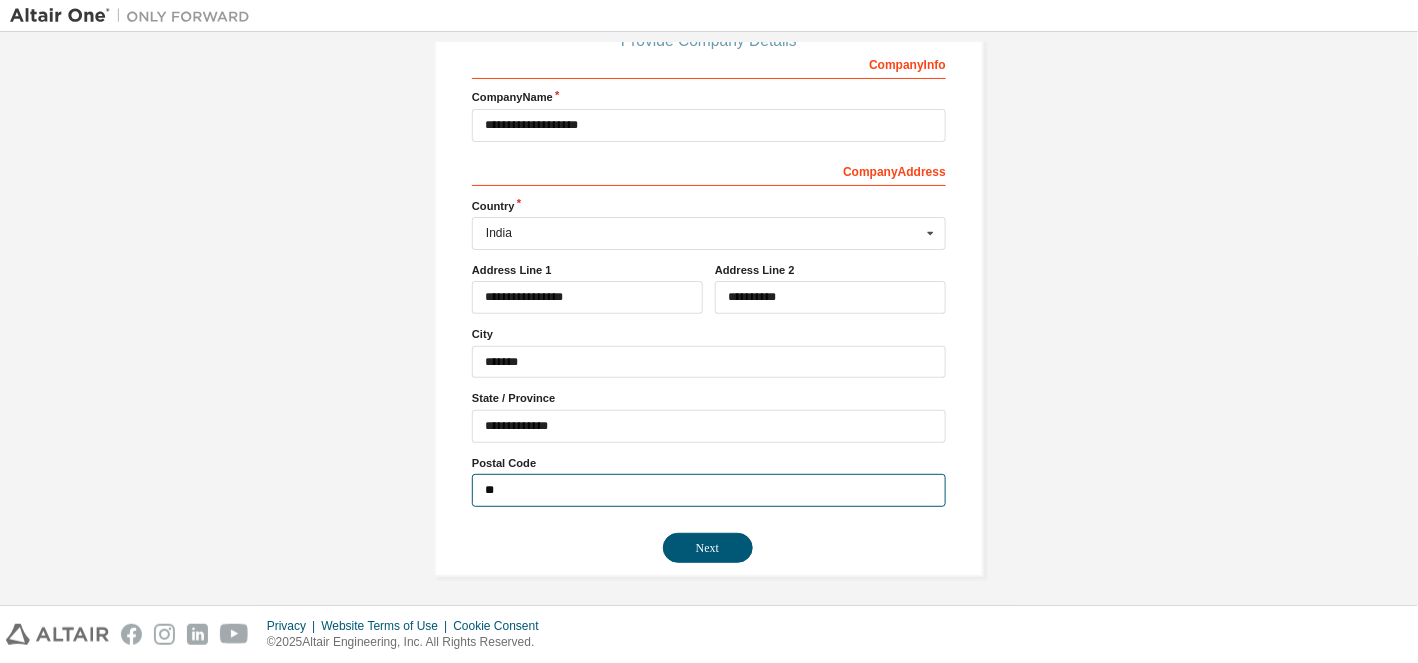 type on "*" 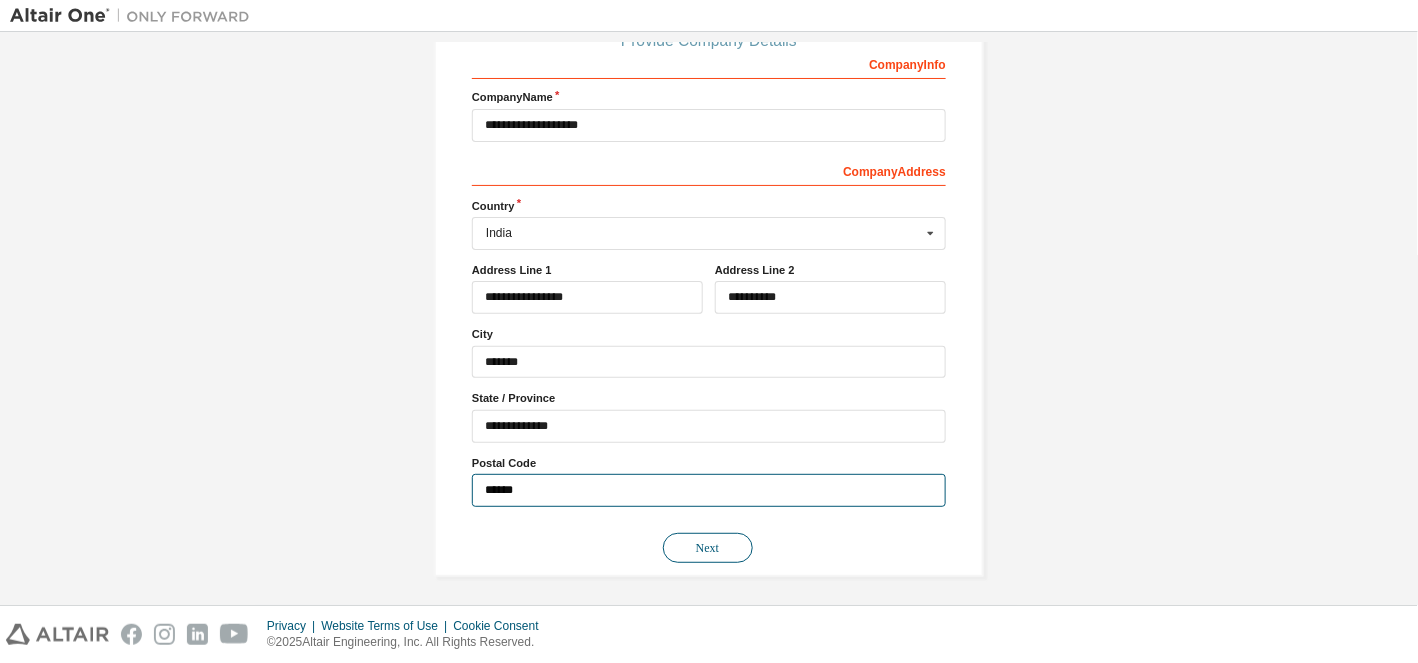 type on "******" 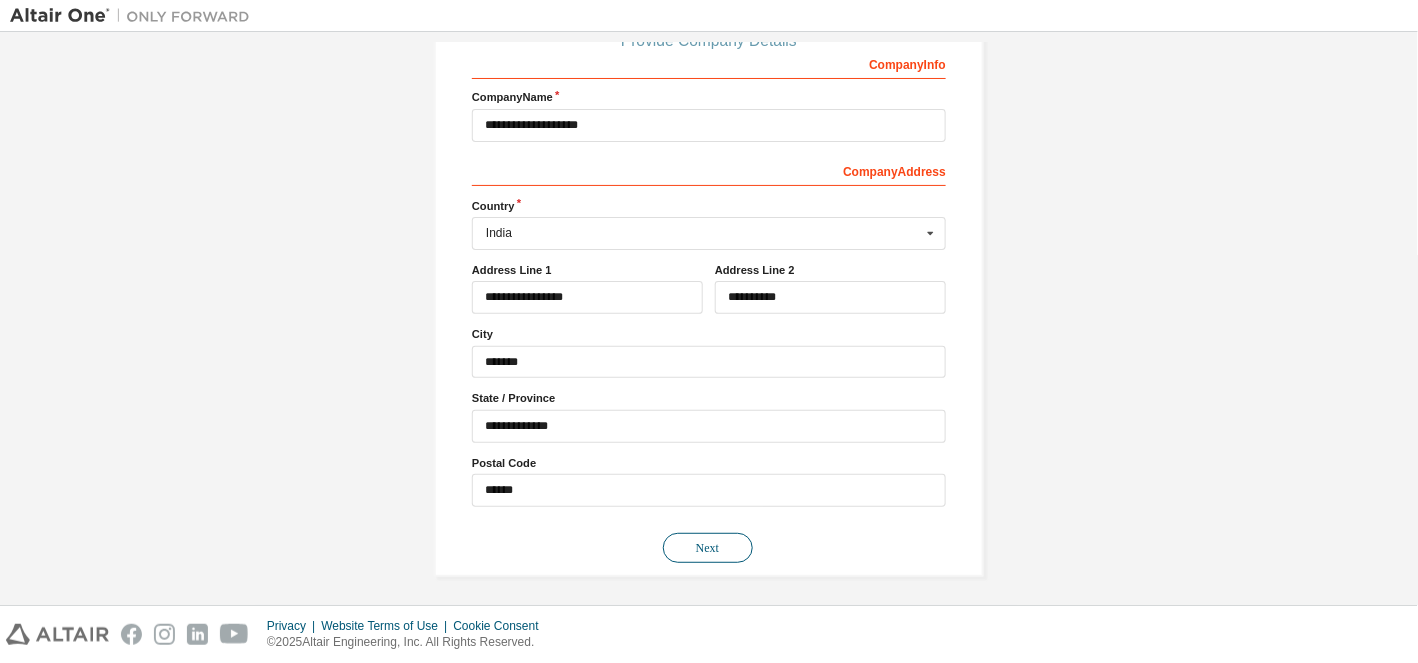click on "Next" at bounding box center [708, 548] 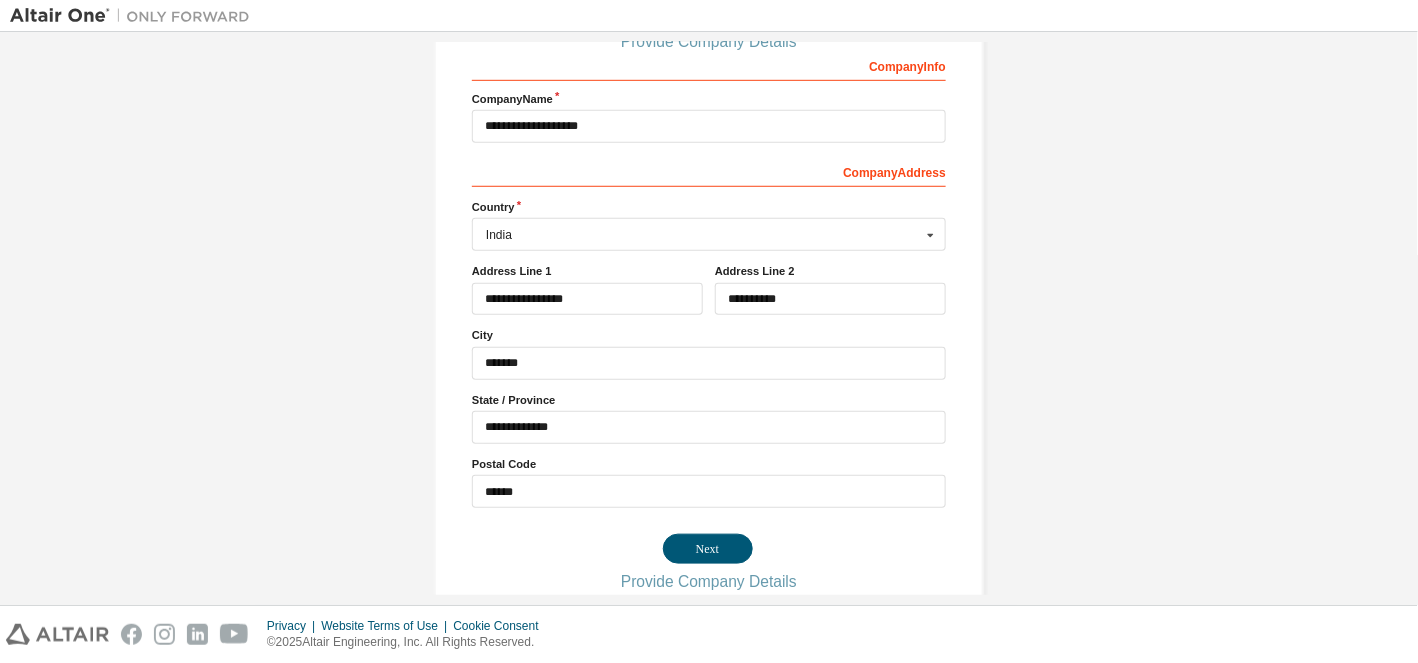 scroll, scrollTop: 0, scrollLeft: 0, axis: both 